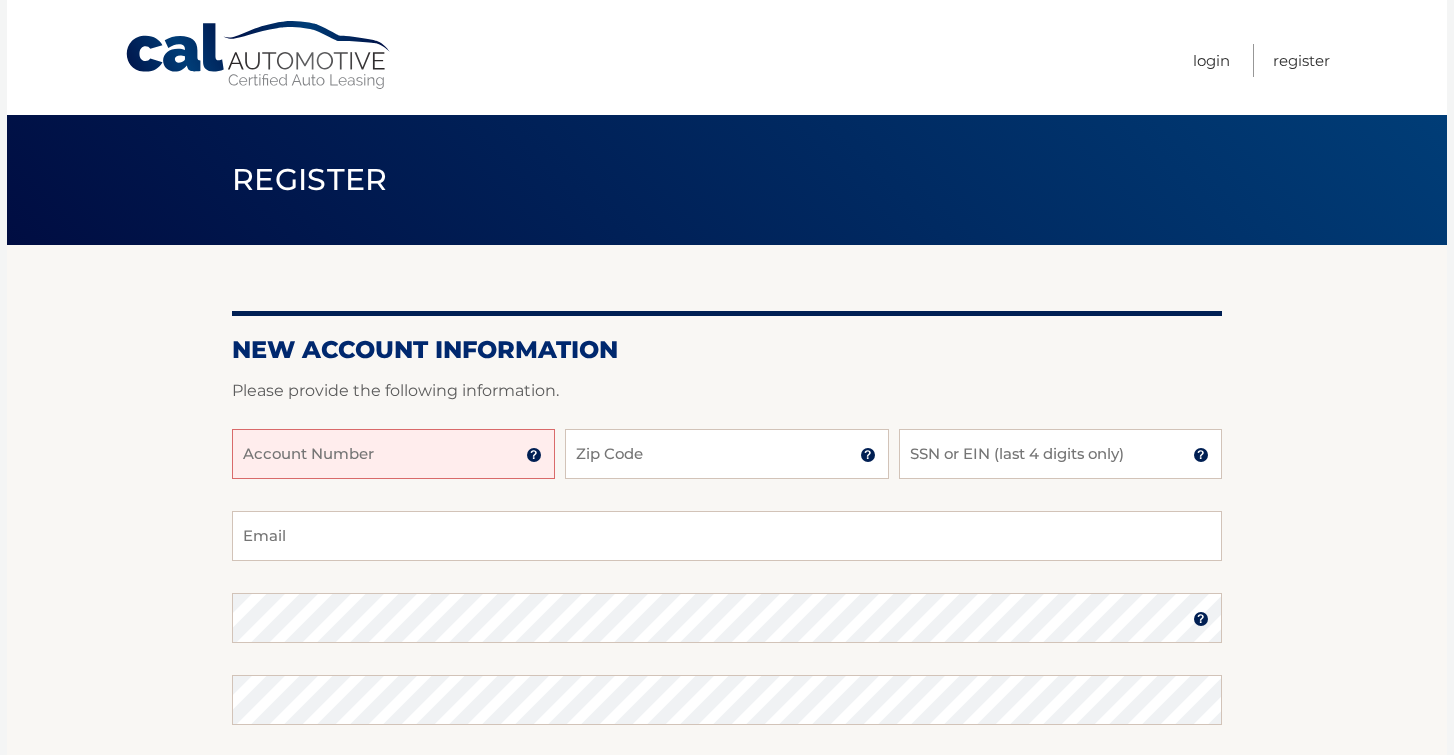 scroll, scrollTop: 0, scrollLeft: 0, axis: both 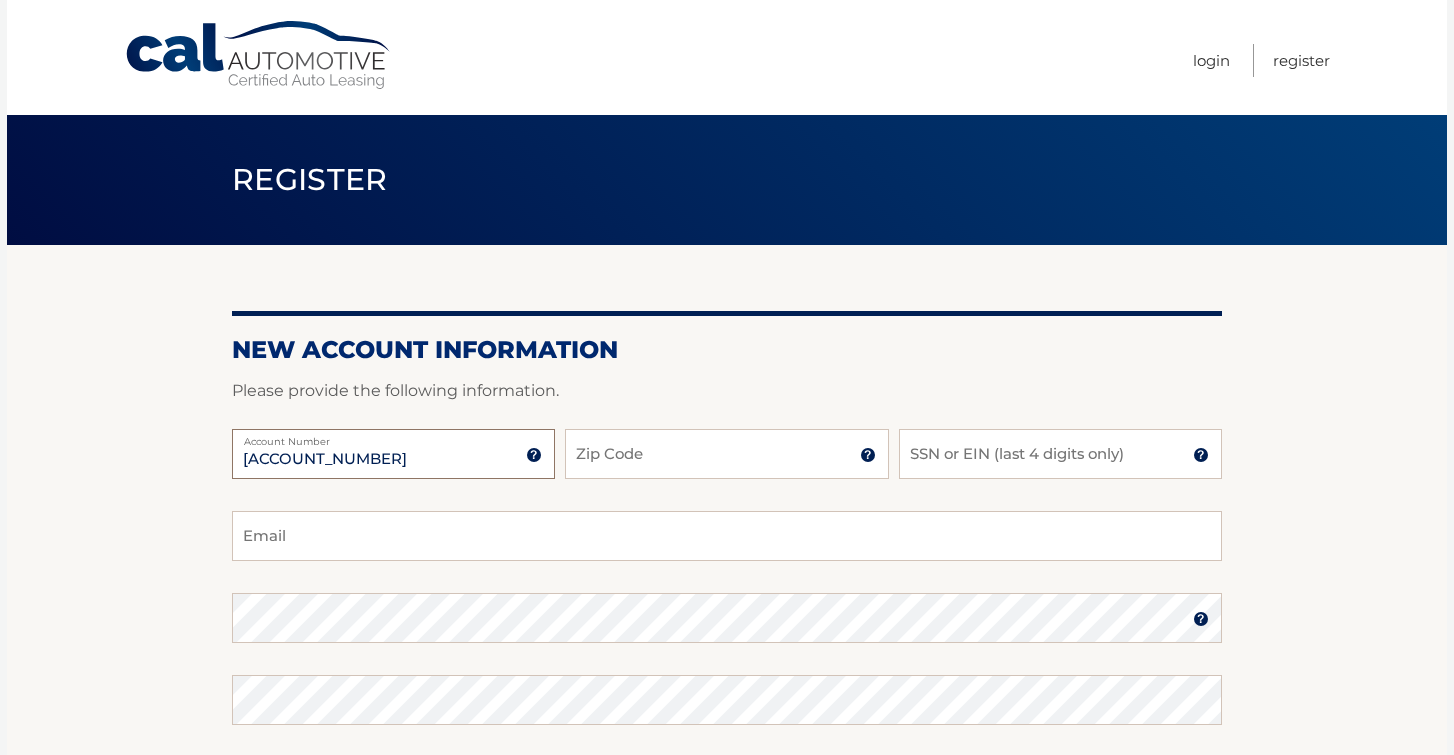 type on "[ACCOUNT_NUMBER]" 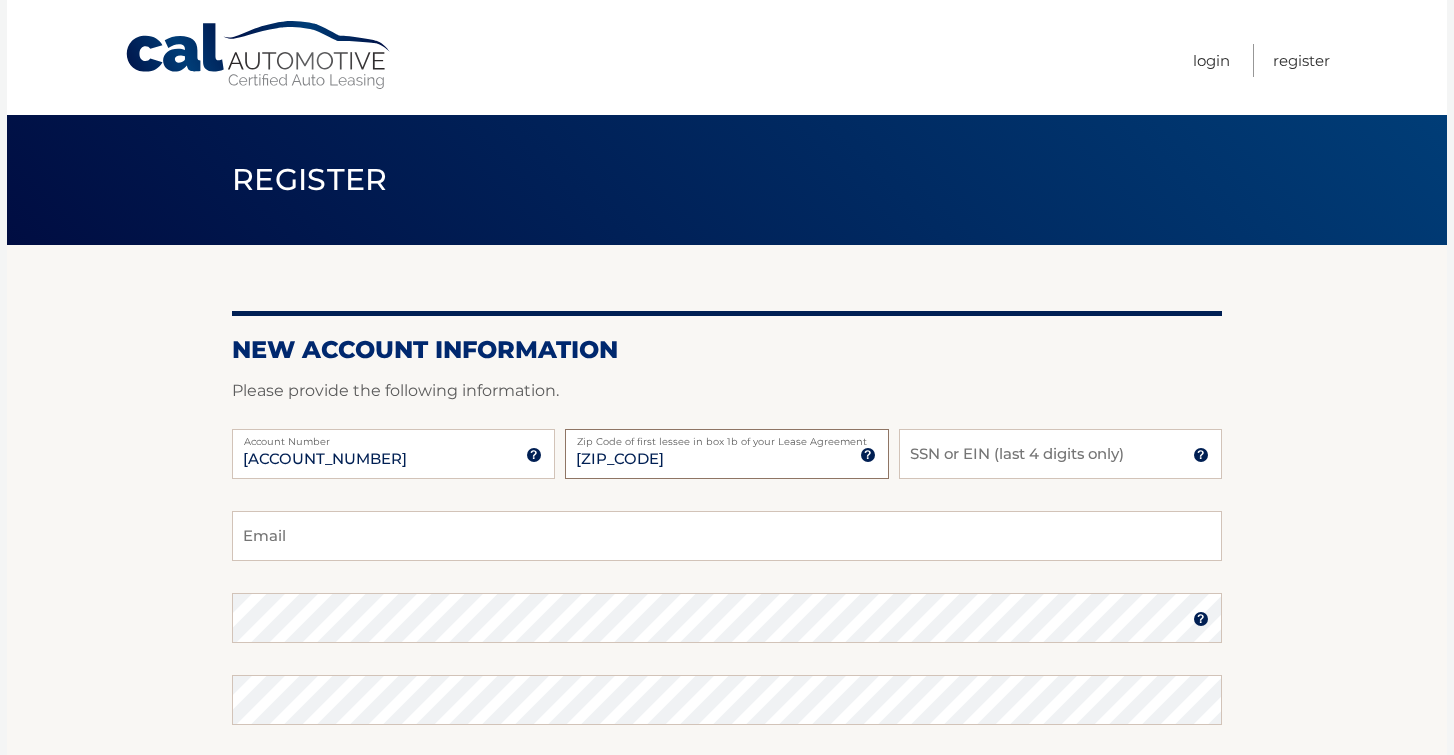 type on "[ZIP_CODE]" 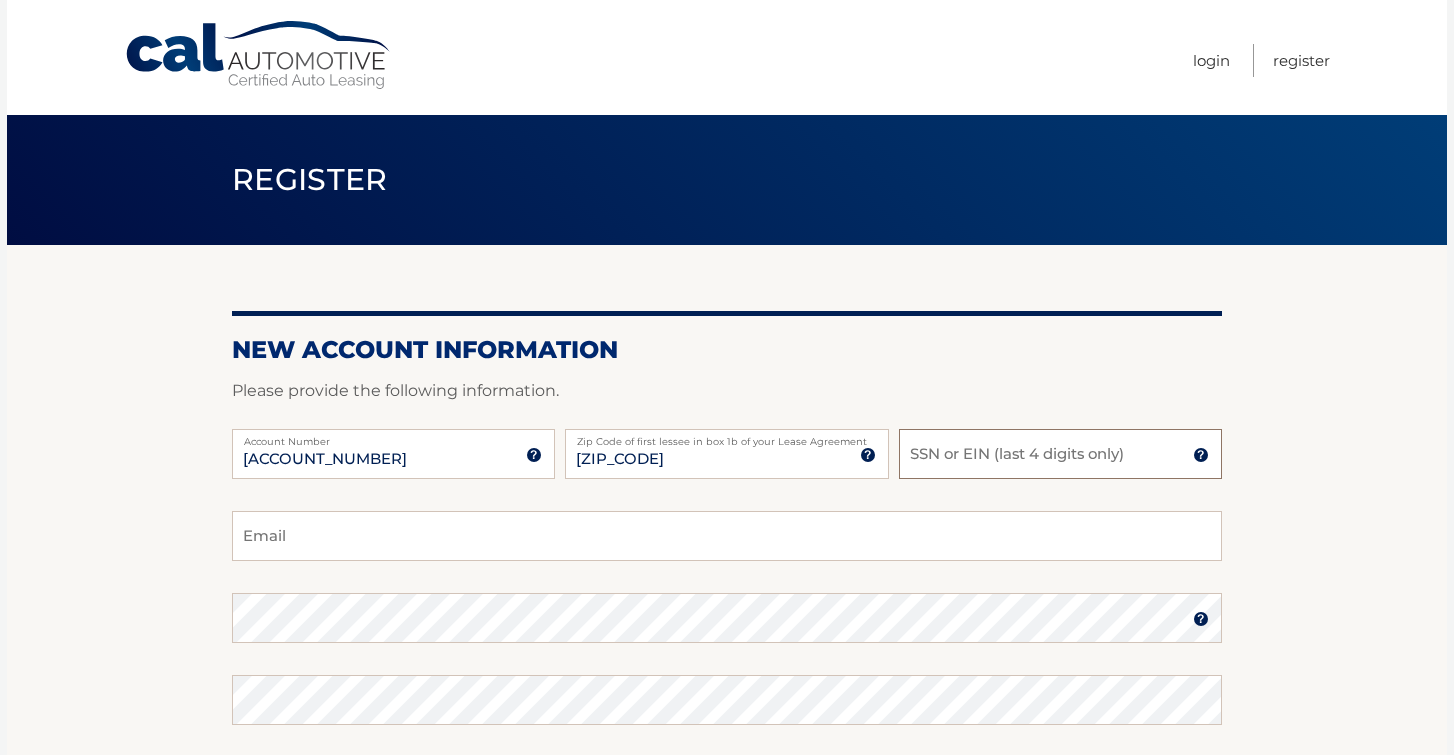 type on "5" 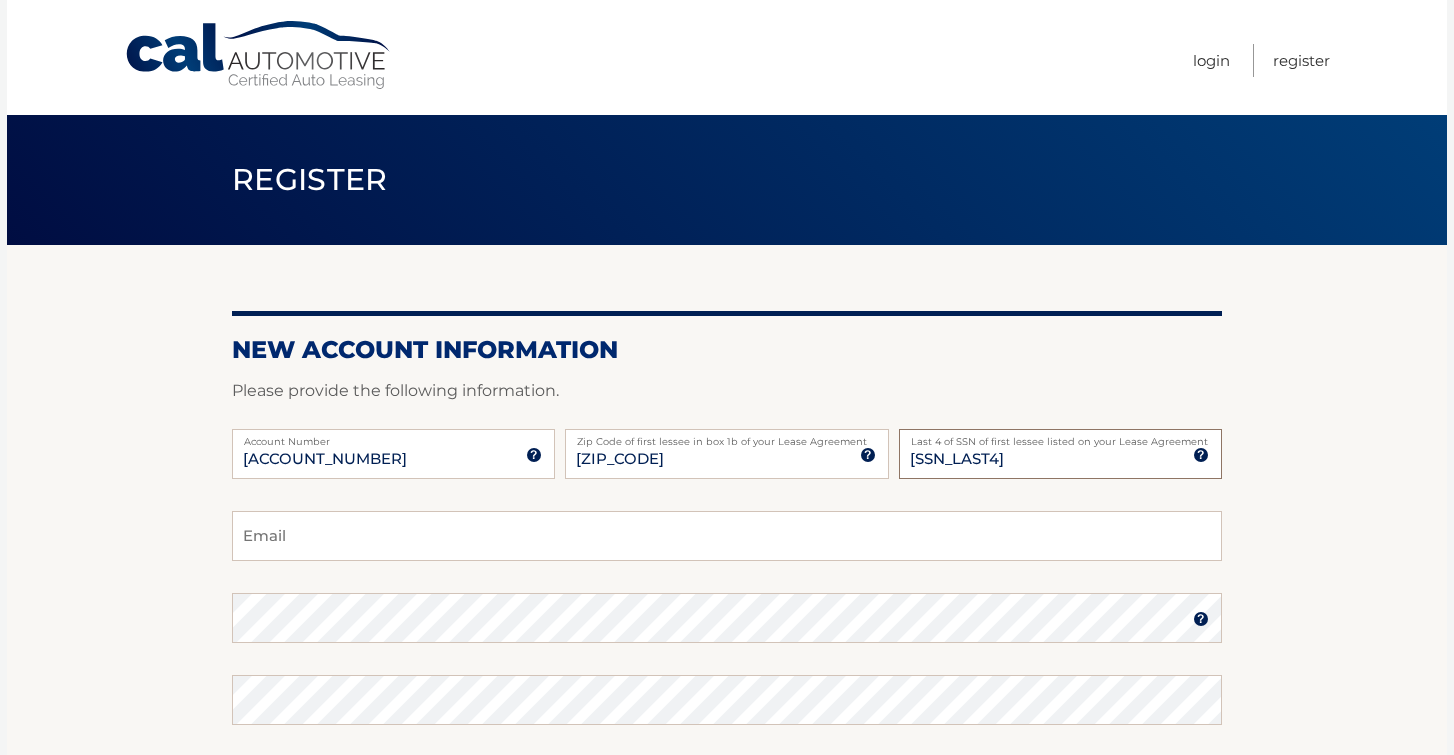 type on "[SSN_LAST4]" 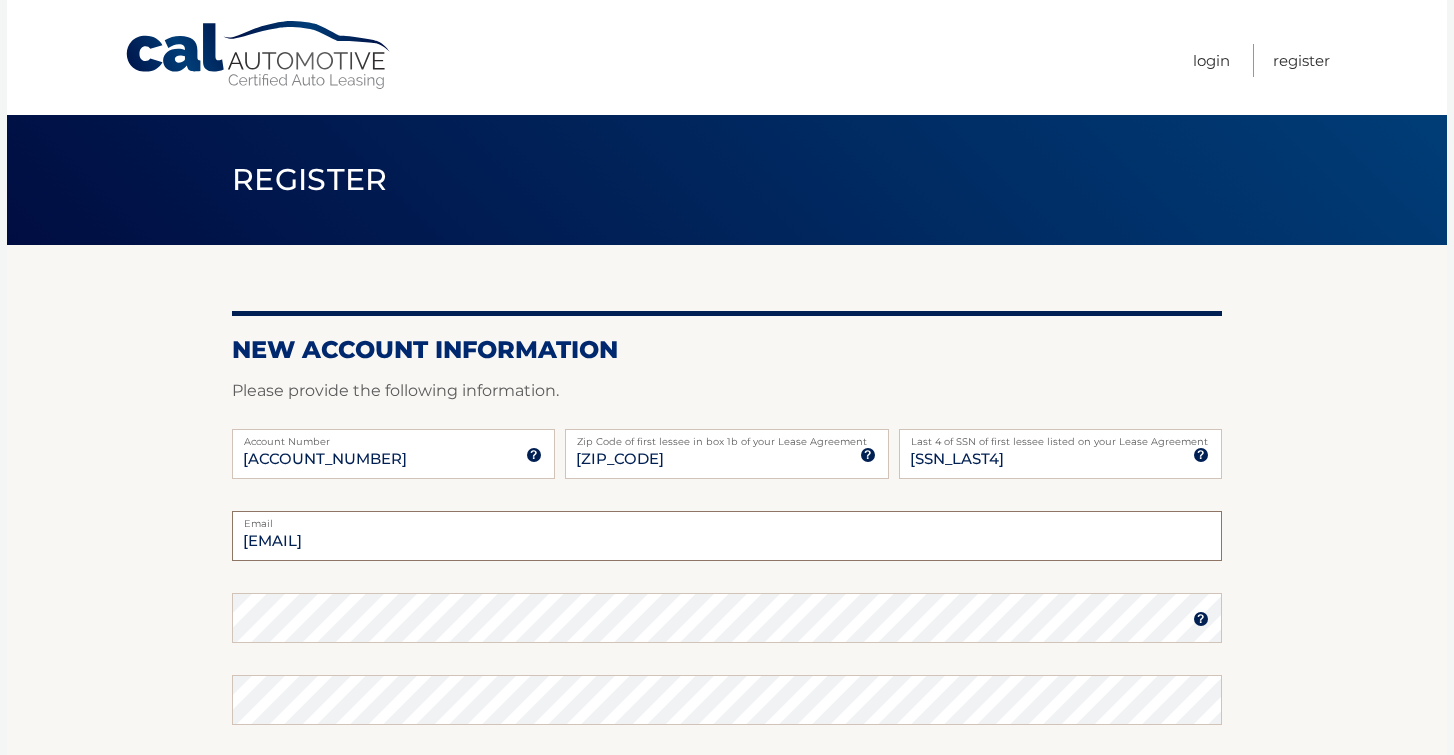 type on "[EMAIL]" 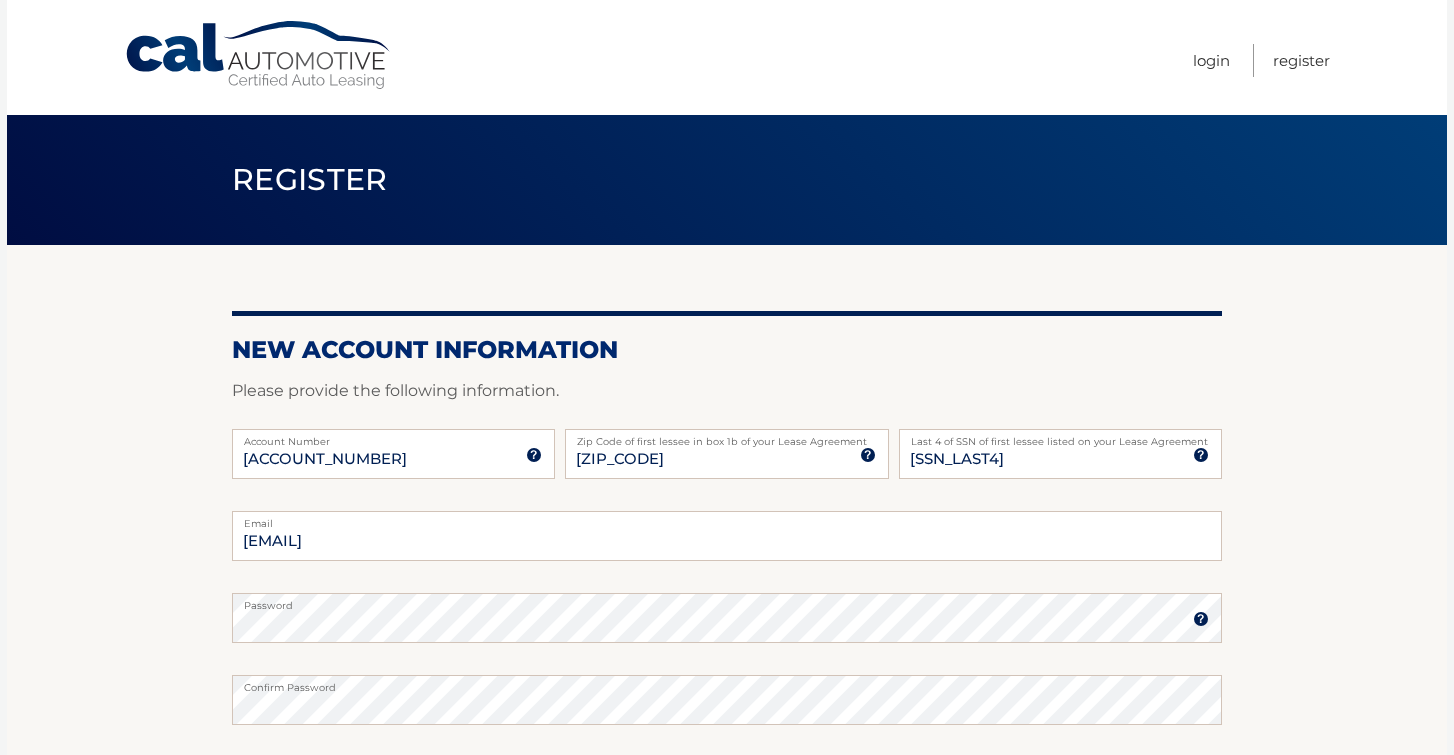 scroll, scrollTop: 102, scrollLeft: 0, axis: vertical 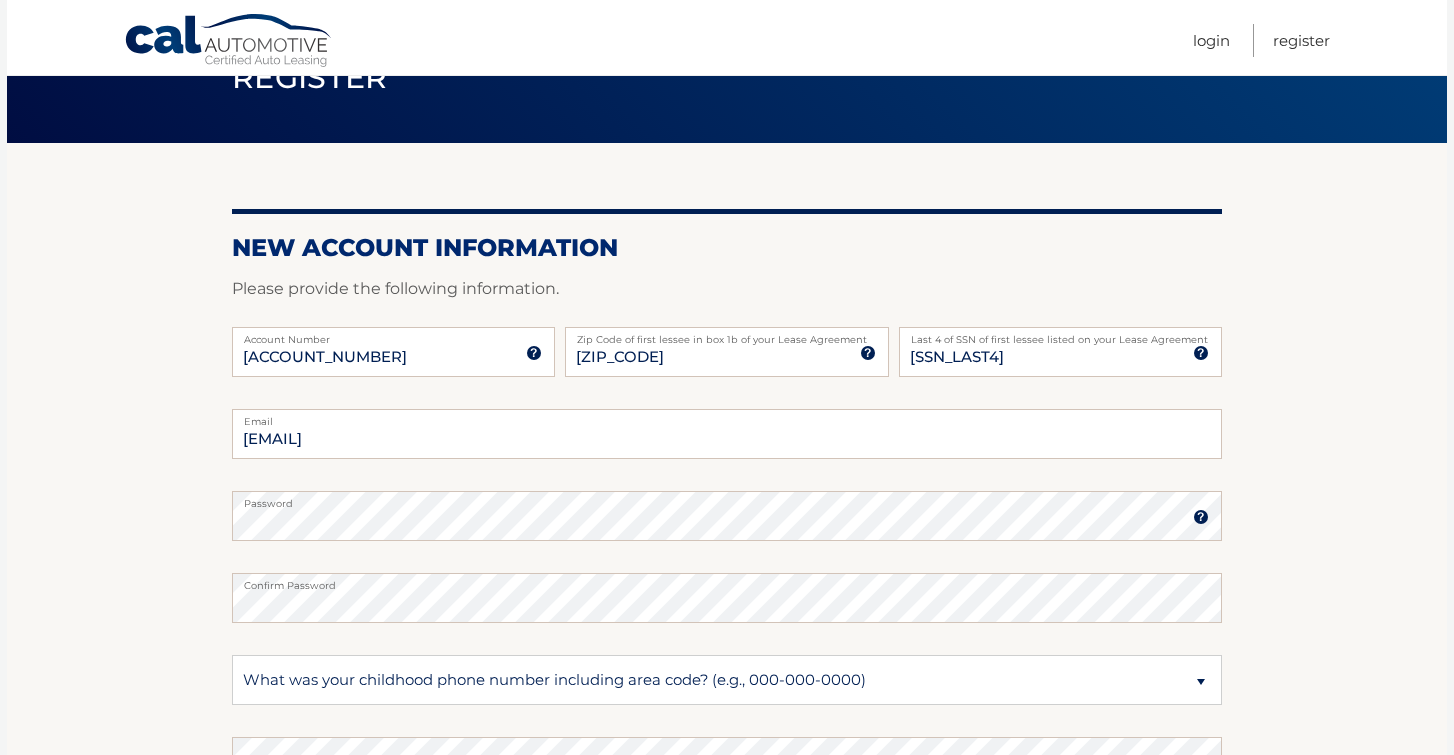 click on "New Account Information
Please provide the following information.
[ACCOUNT_NUMBER]
Account Number
11 digit account number provided on your coupon book or Welcome Letter
[ZIP_CODE]
Zip Code of first lessee in box 1b of your Lease Agreement
Zip Code of first lessee in box 1b of your Lease Agreement
[SSN_LAST4]
Last 4 of SSN of first lessee listed on your Lease Agreement
Last 4 of SSN of first lessee listed on your Lease Agreement
[EMAIL]
Email" at bounding box center [727, 533] 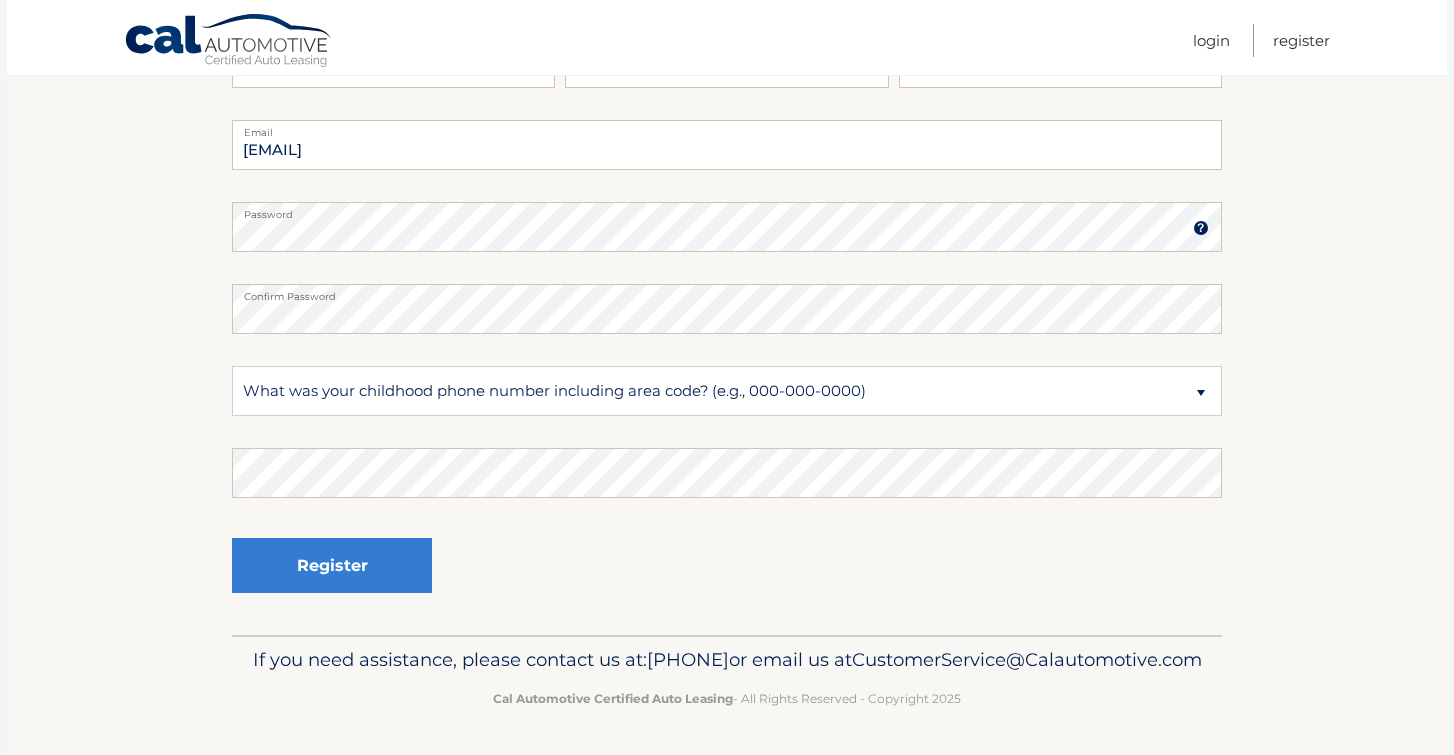 scroll, scrollTop: 421, scrollLeft: 0, axis: vertical 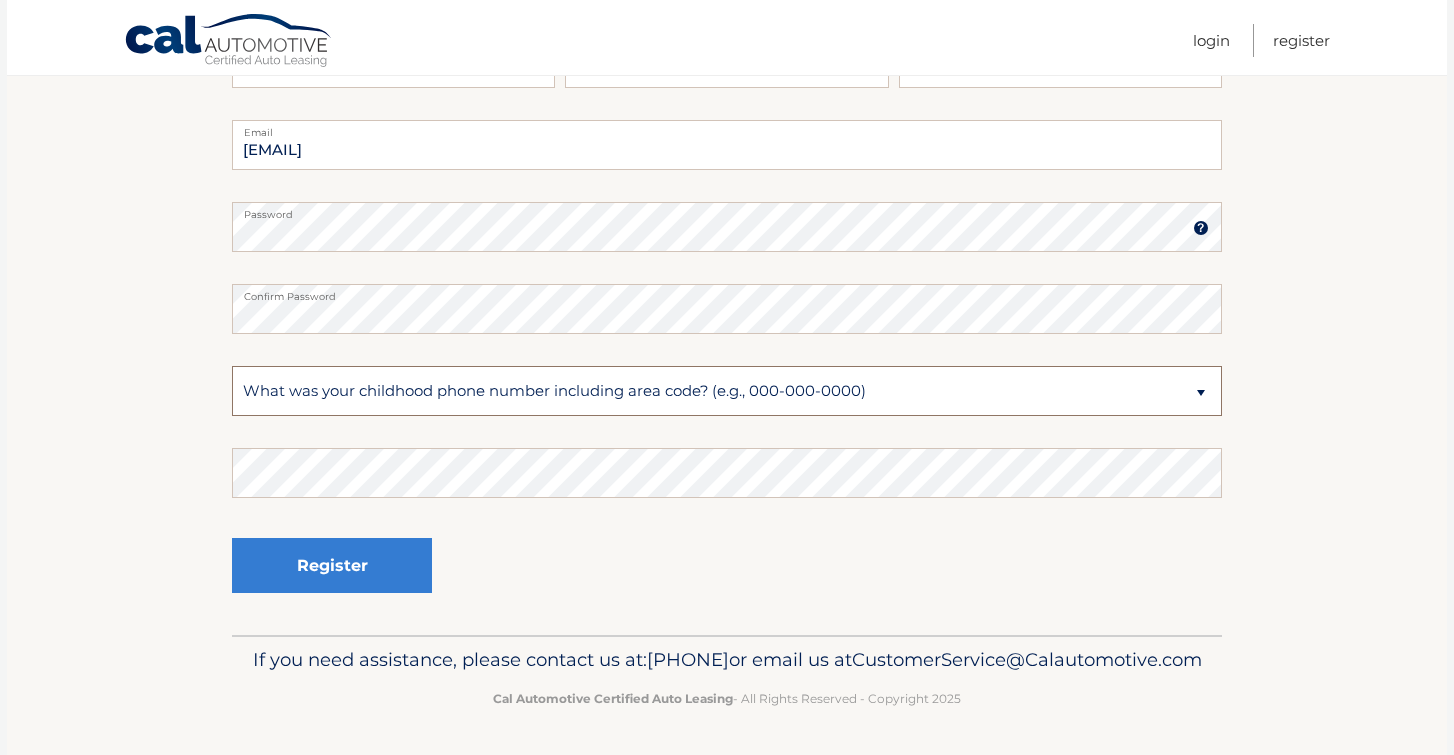 select on "2" 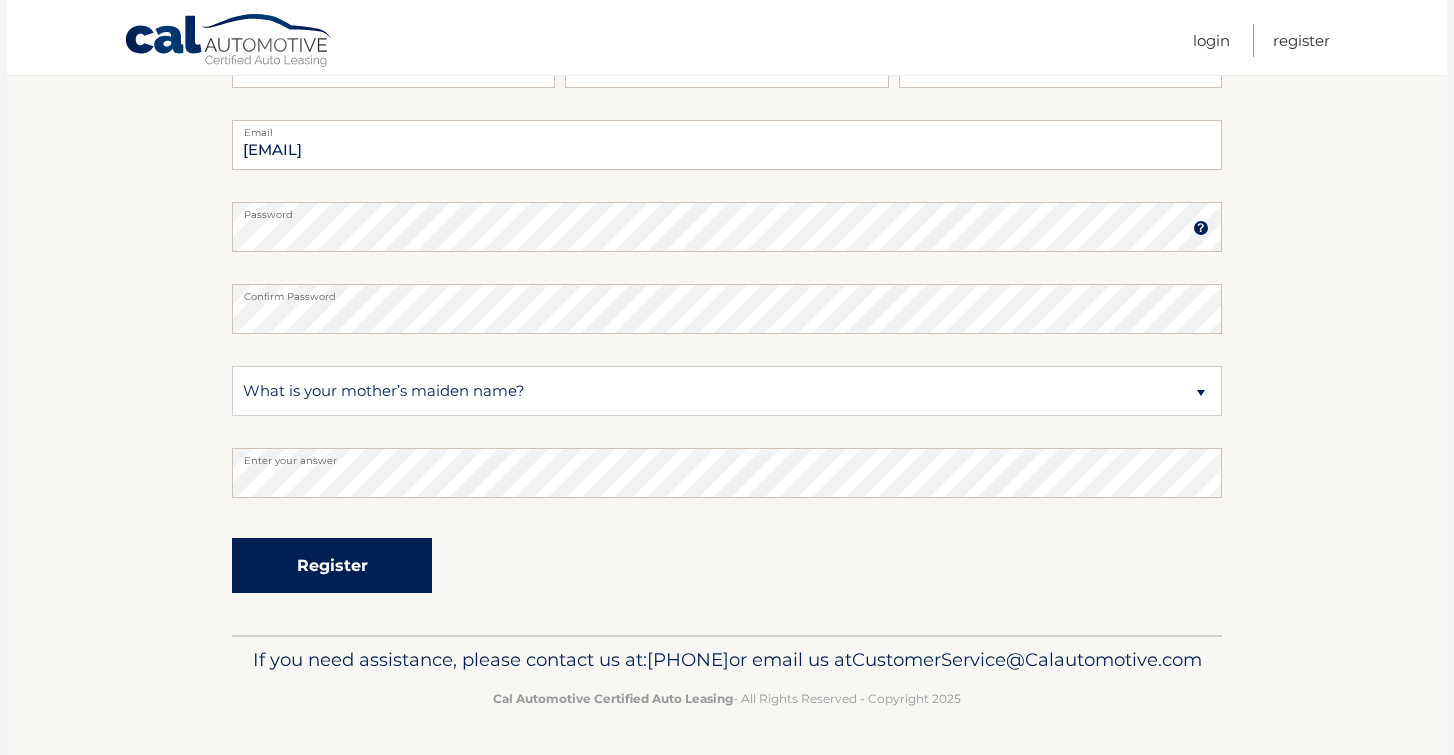 drag, startPoint x: 506, startPoint y: 474, endPoint x: 399, endPoint y: 540, distance: 125.71794 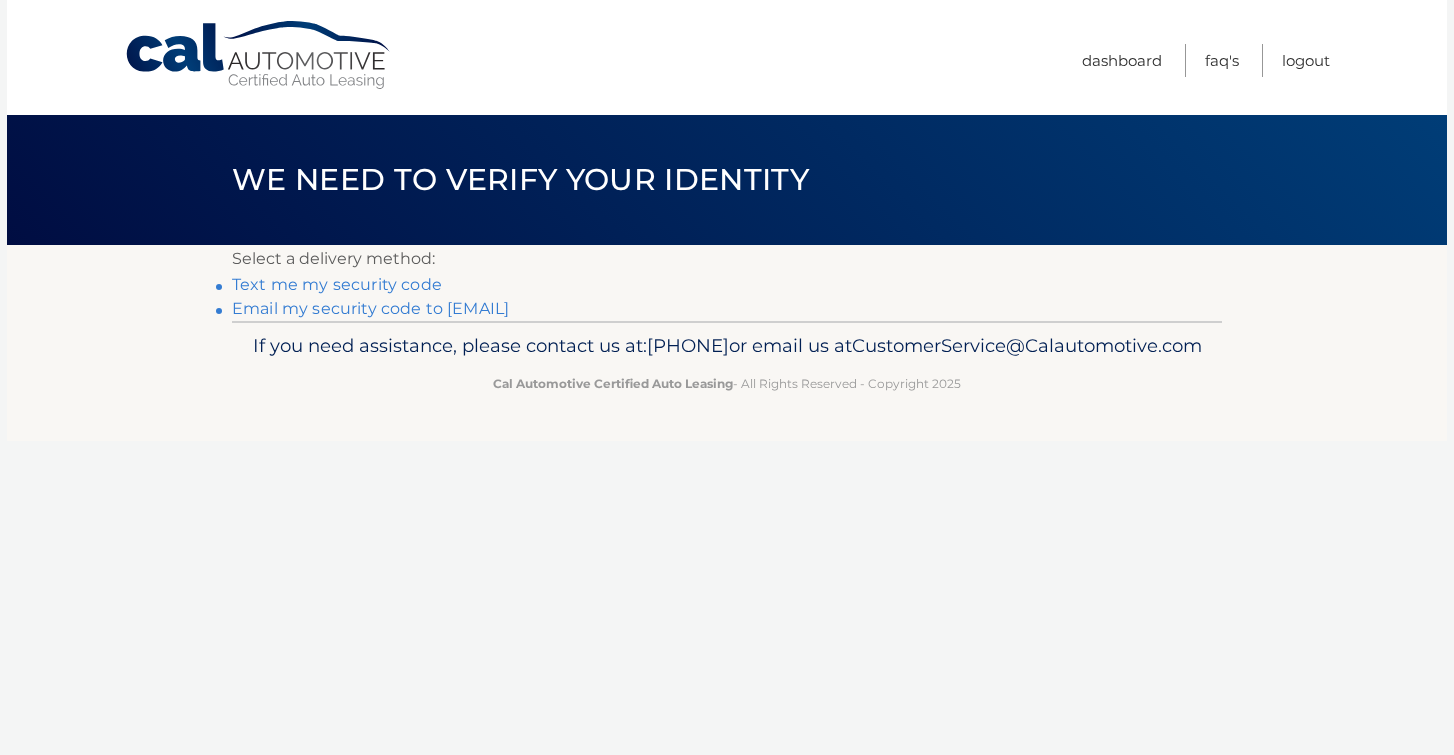 scroll, scrollTop: 0, scrollLeft: 0, axis: both 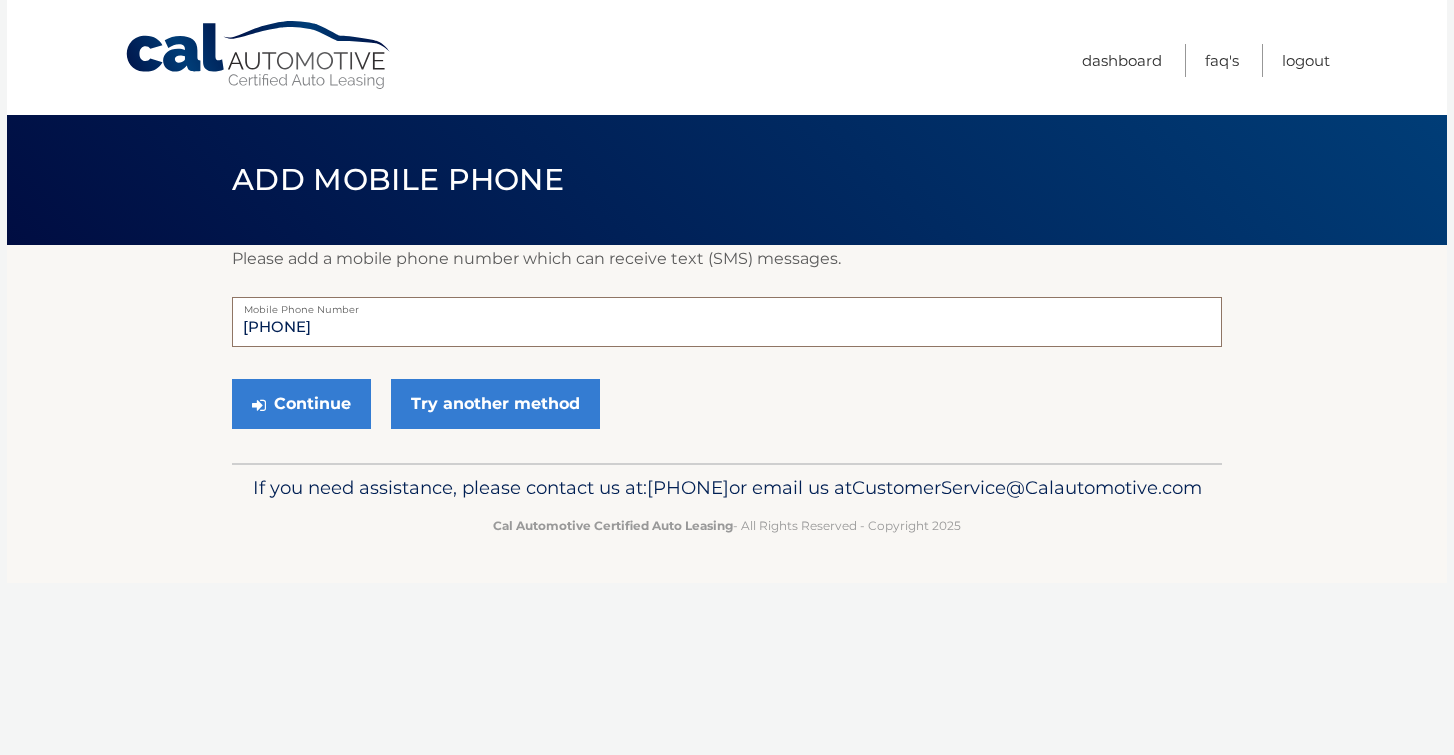 click on "[PHONE]" at bounding box center [727, 322] 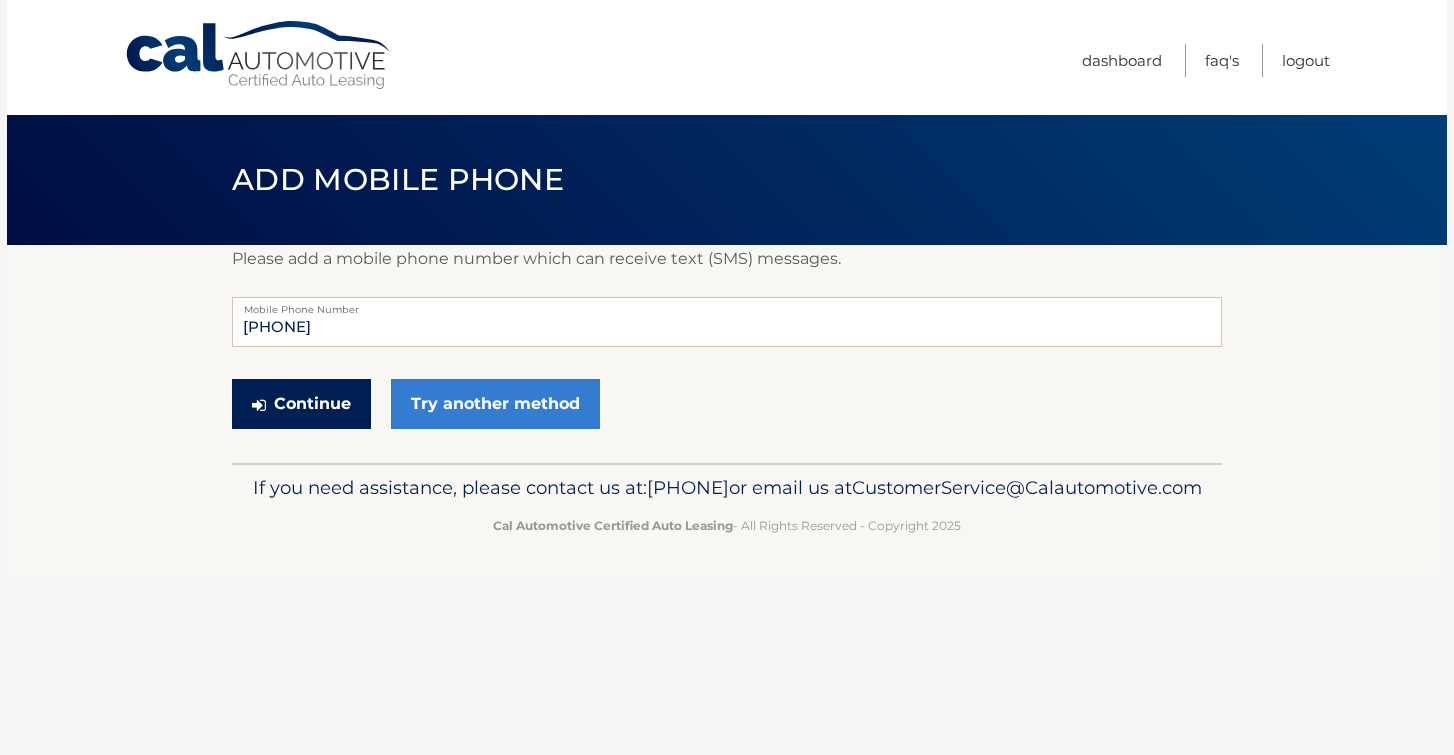 click on "Continue" at bounding box center (301, 404) 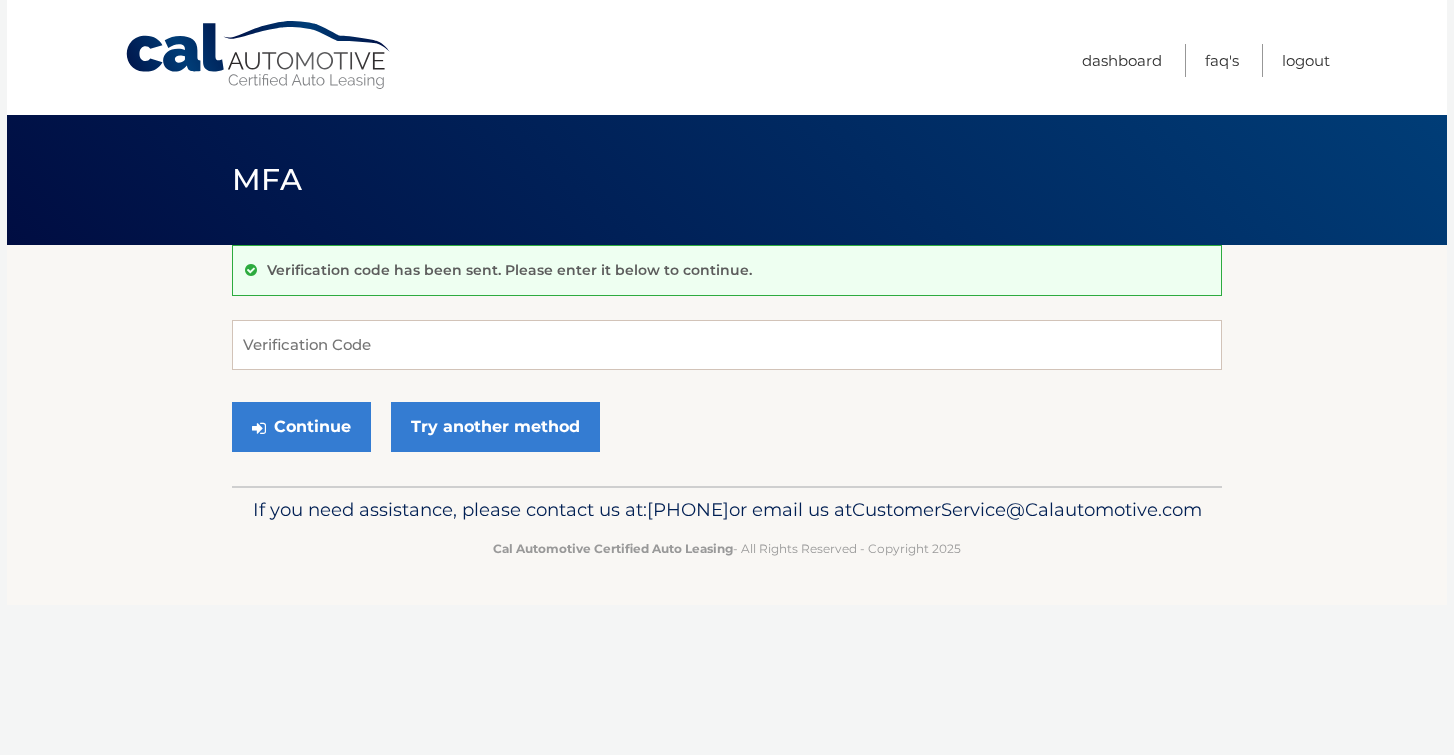 scroll, scrollTop: 0, scrollLeft: 0, axis: both 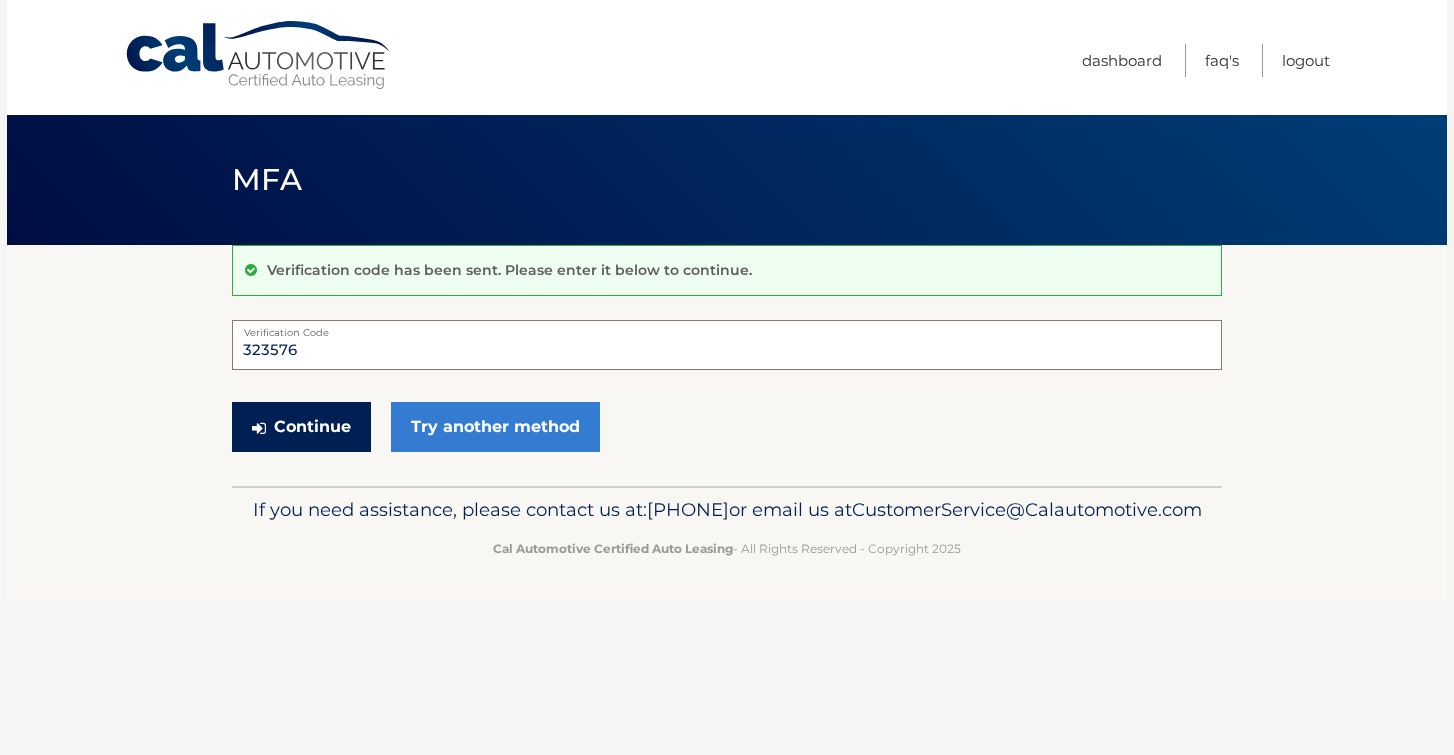 type on "323576" 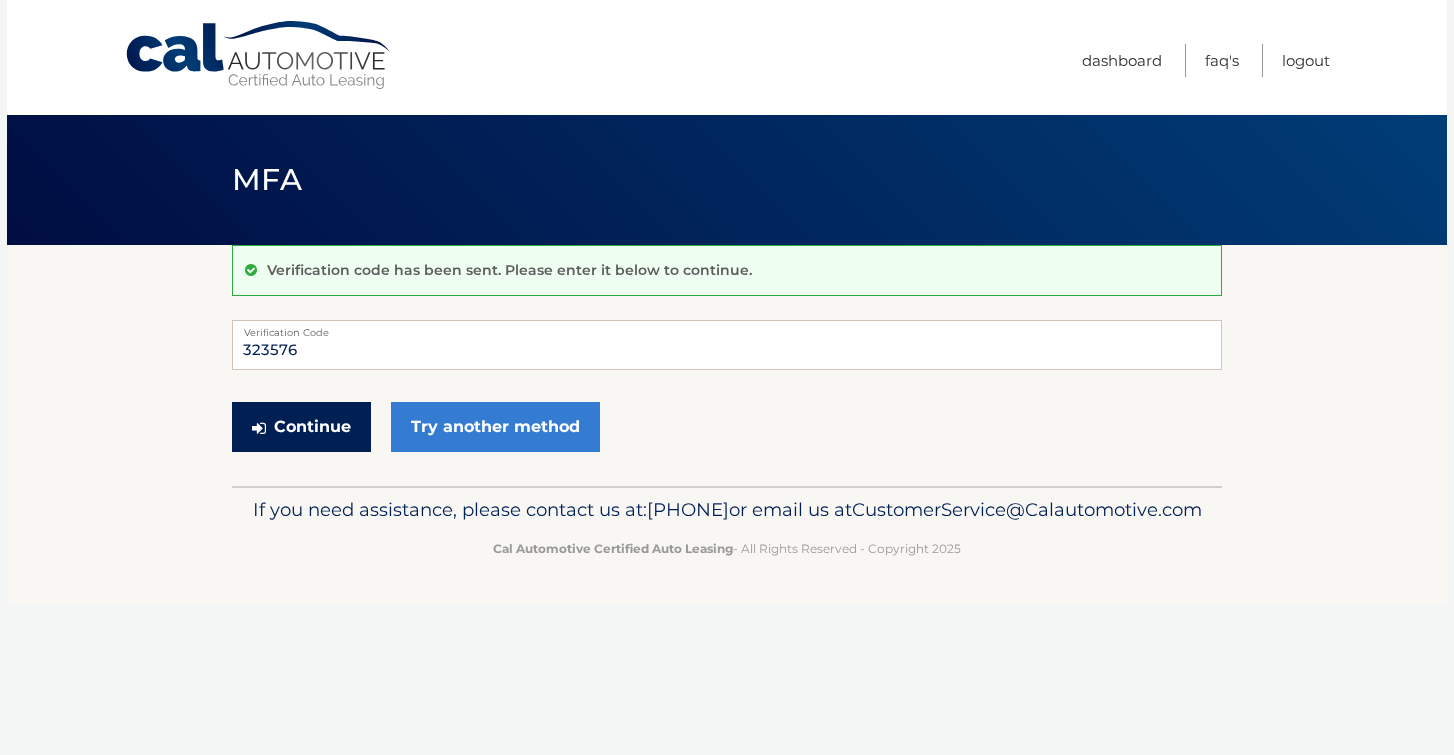 click on "Continue" at bounding box center (301, 427) 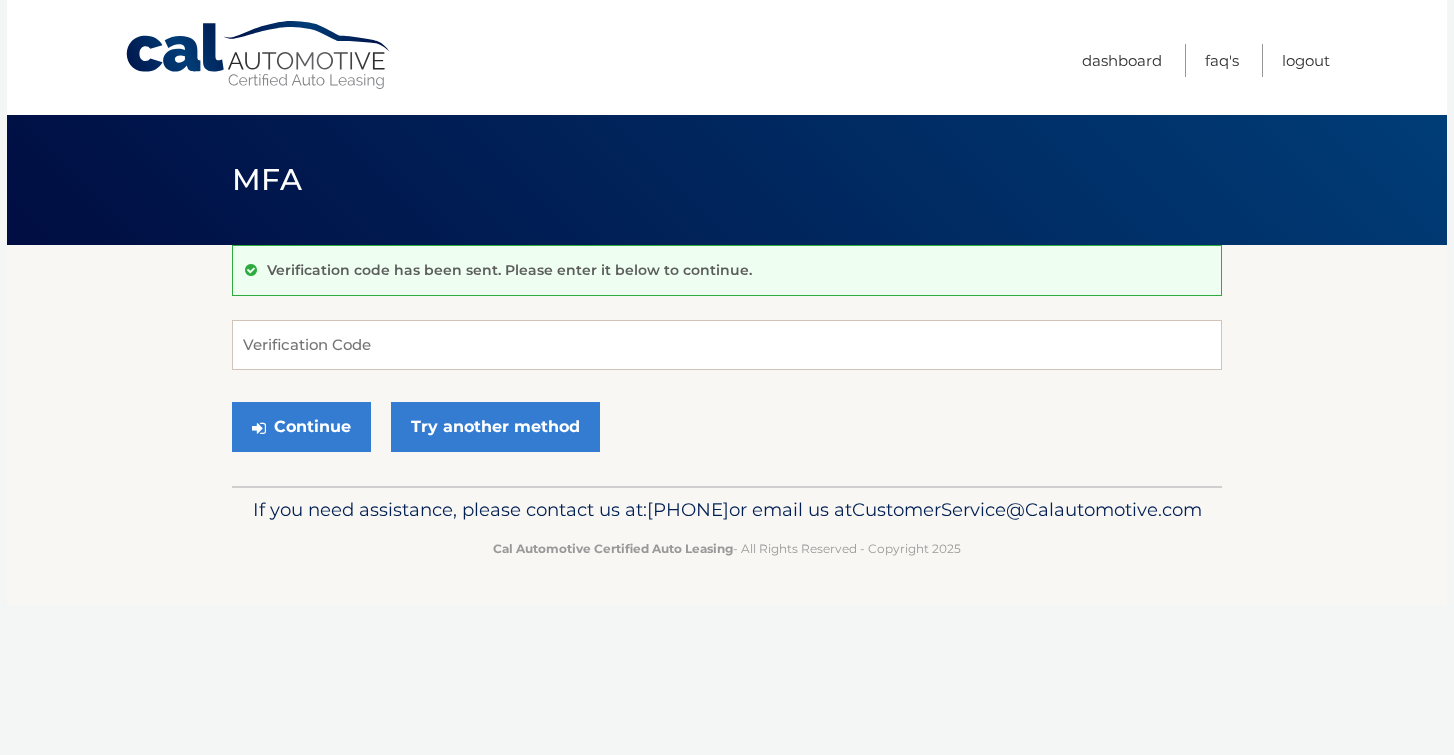 scroll, scrollTop: 0, scrollLeft: 0, axis: both 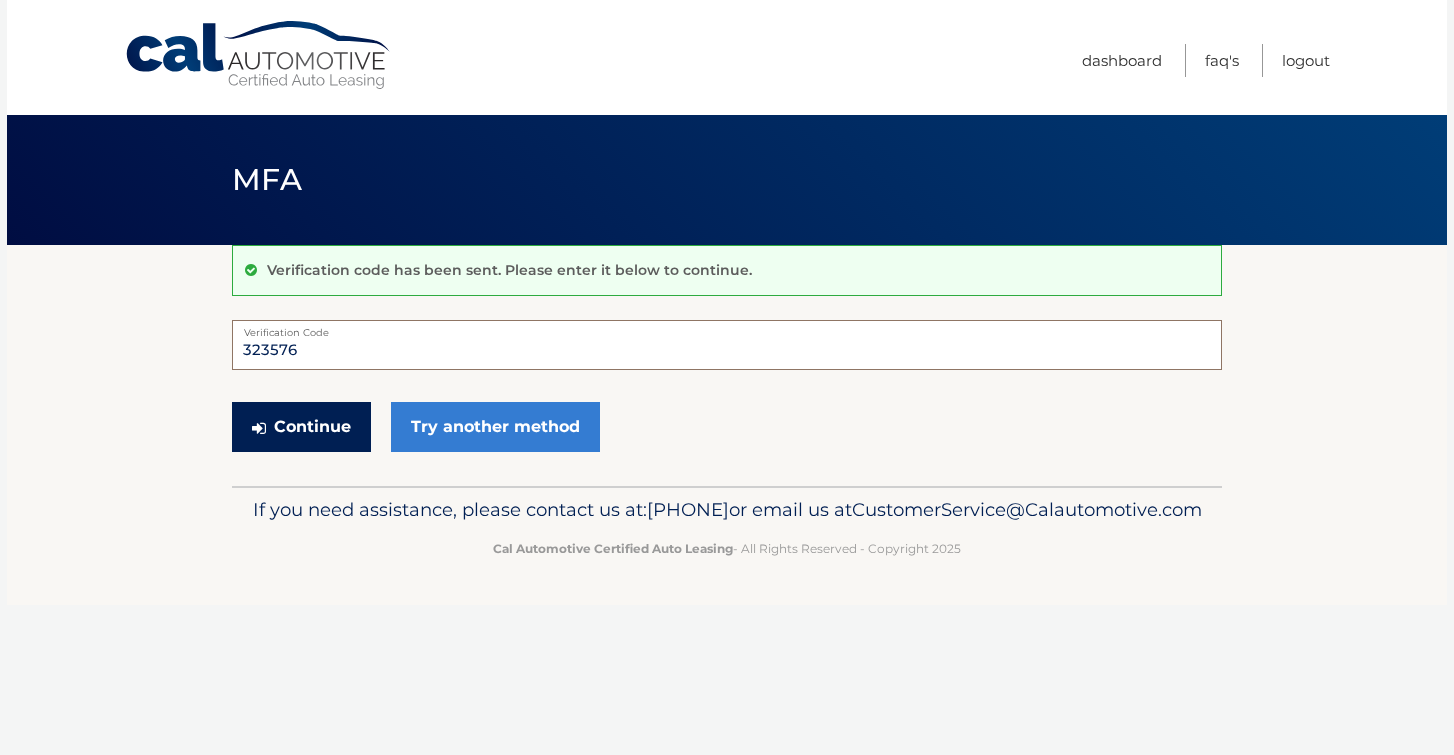type on "323576" 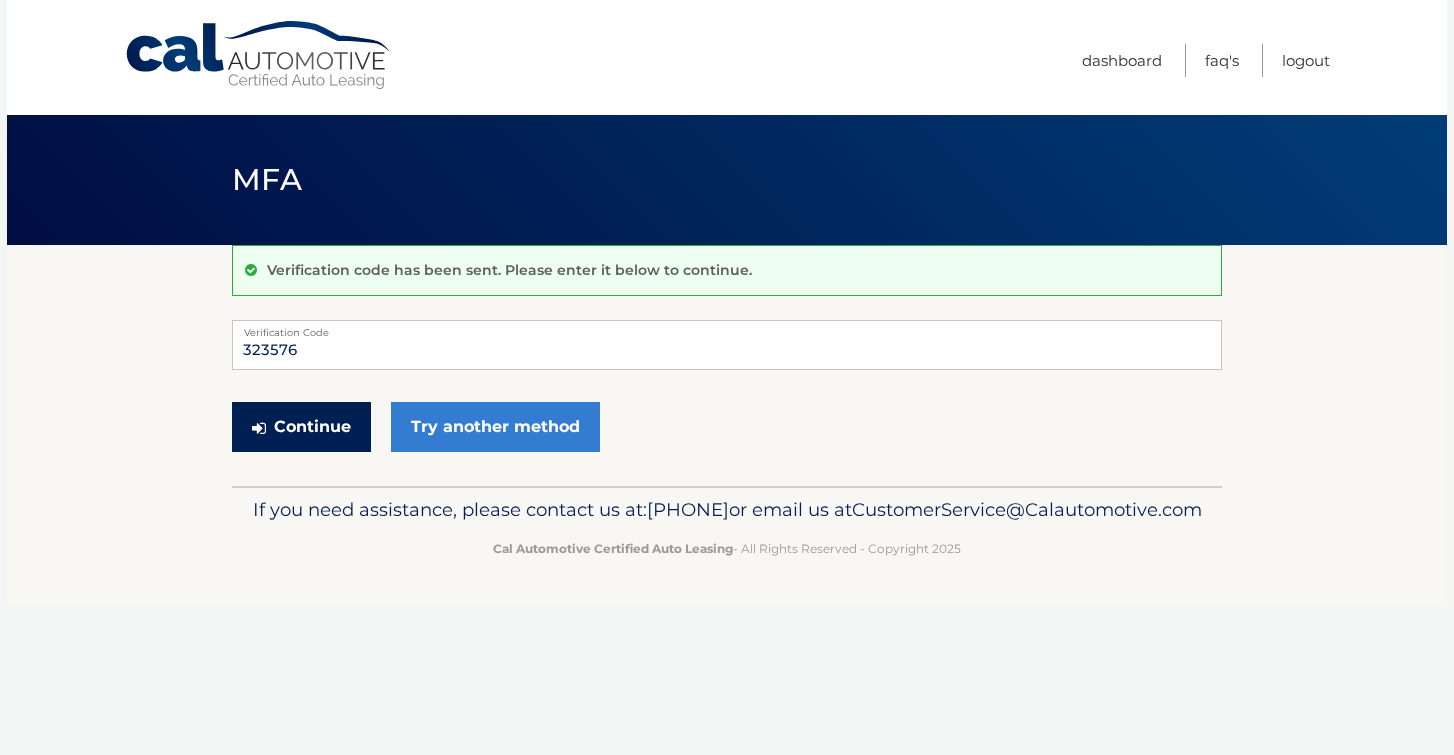 click on "Continue" at bounding box center (301, 427) 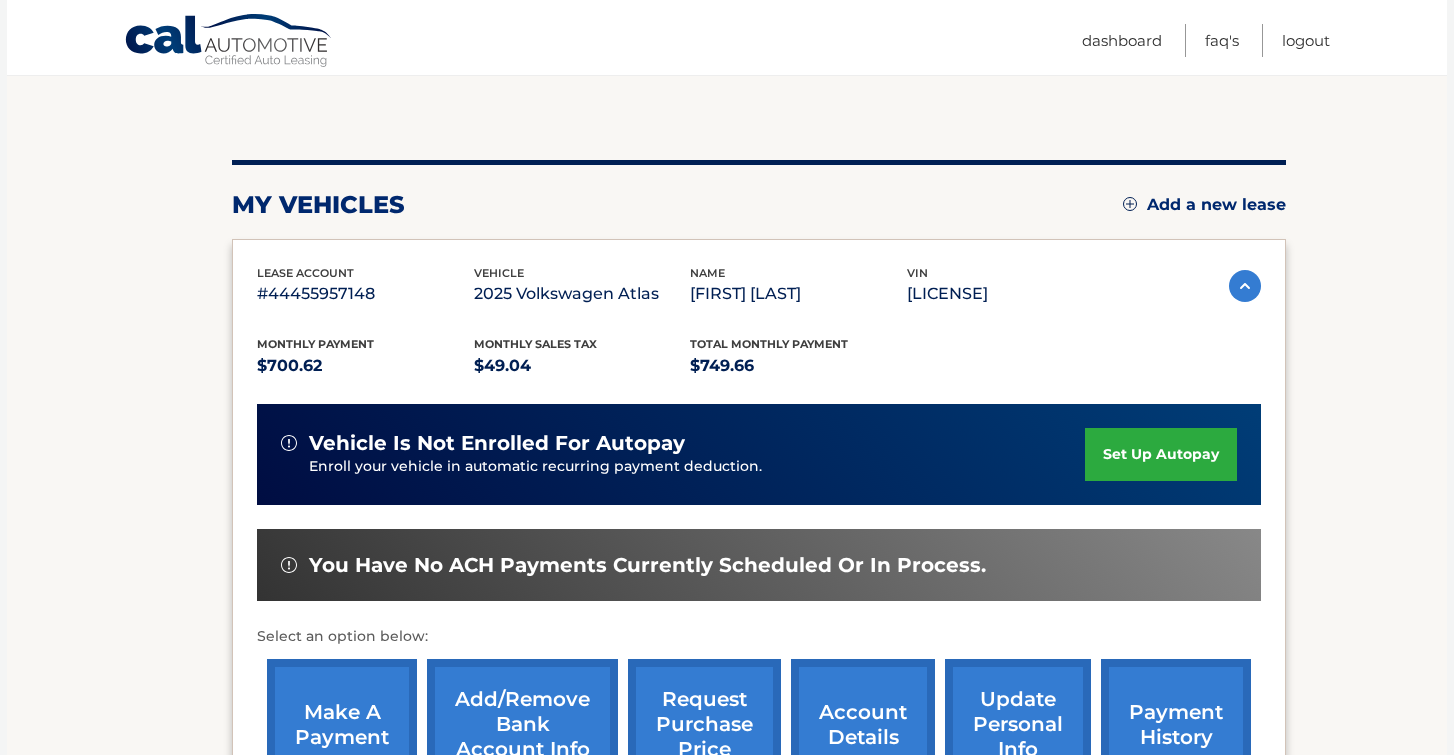 scroll, scrollTop: 190, scrollLeft: 0, axis: vertical 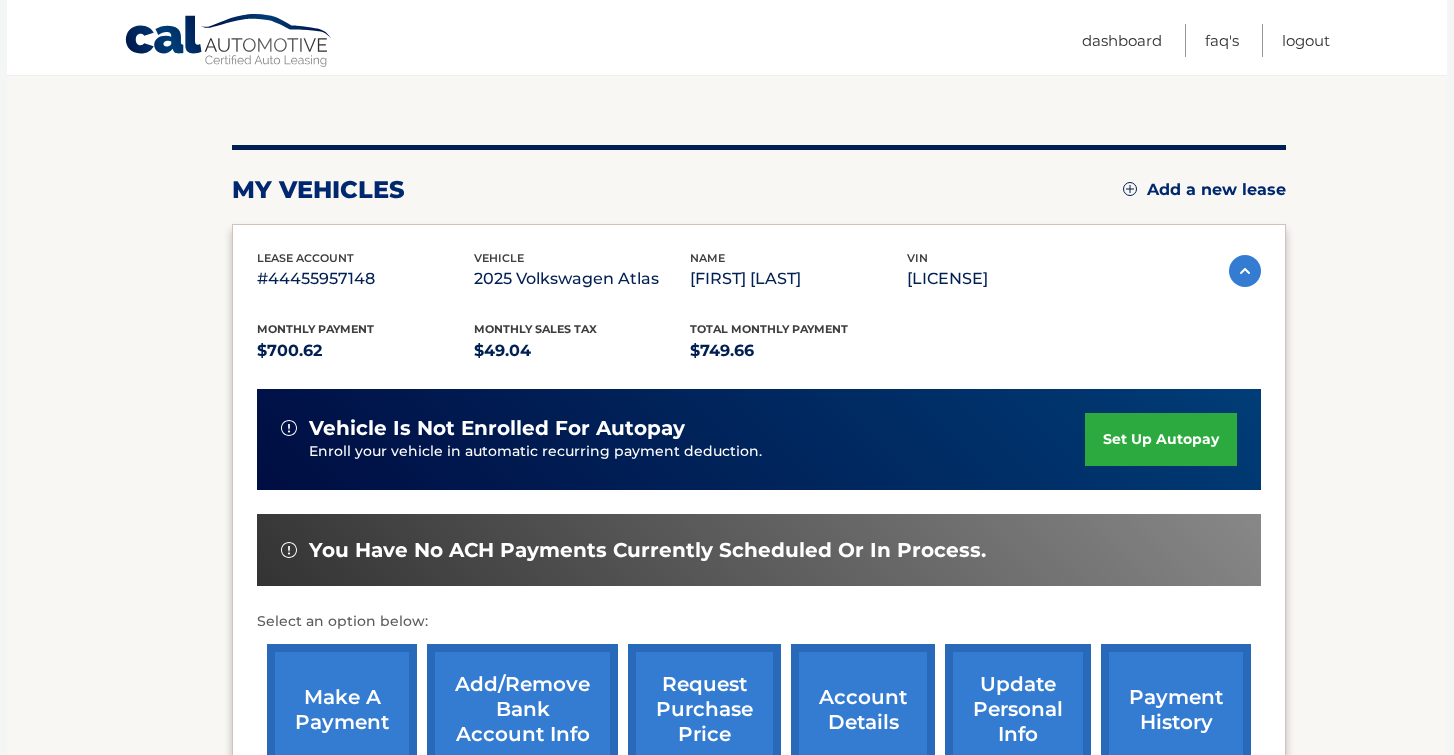 click on "set up autopay" at bounding box center [1161, 439] 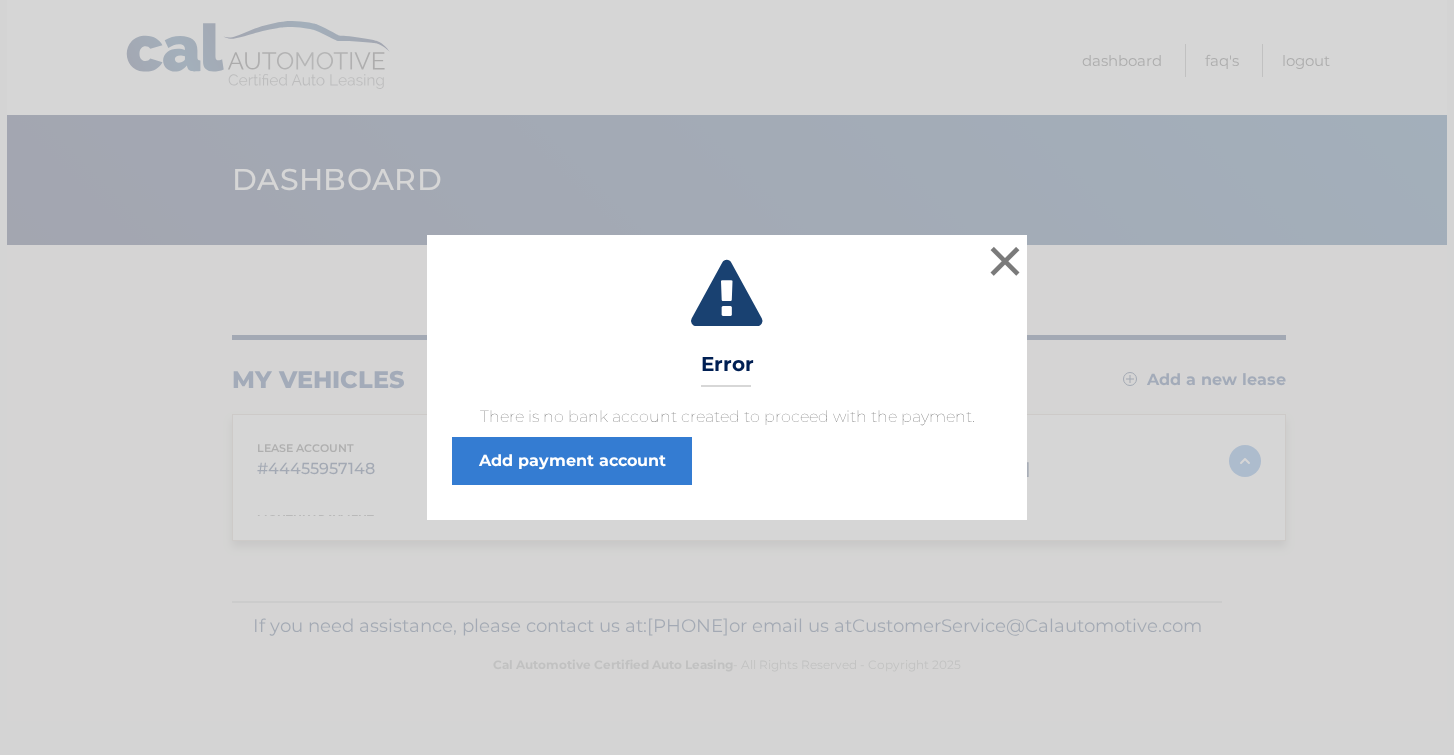 scroll, scrollTop: 0, scrollLeft: 0, axis: both 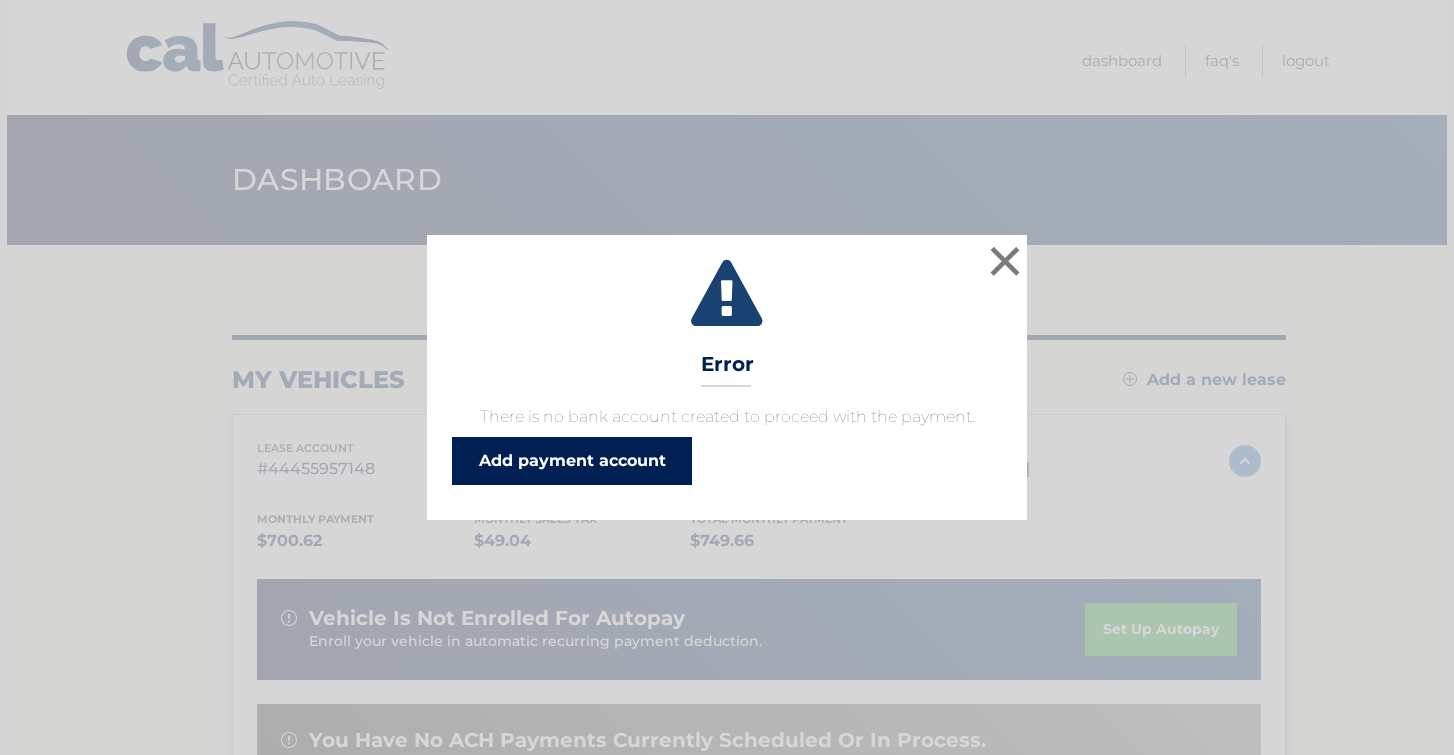 click on "Add payment account" at bounding box center (572, 461) 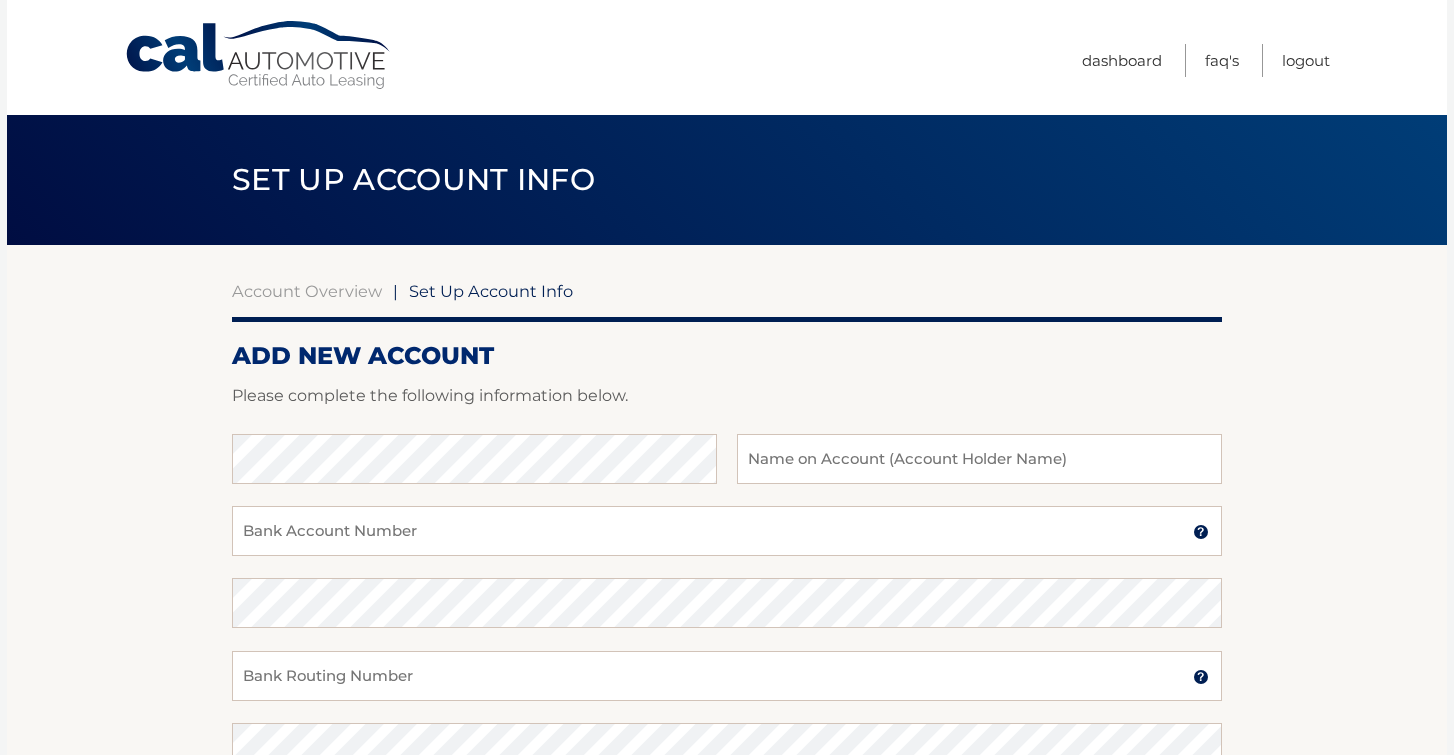 scroll, scrollTop: 0, scrollLeft: 0, axis: both 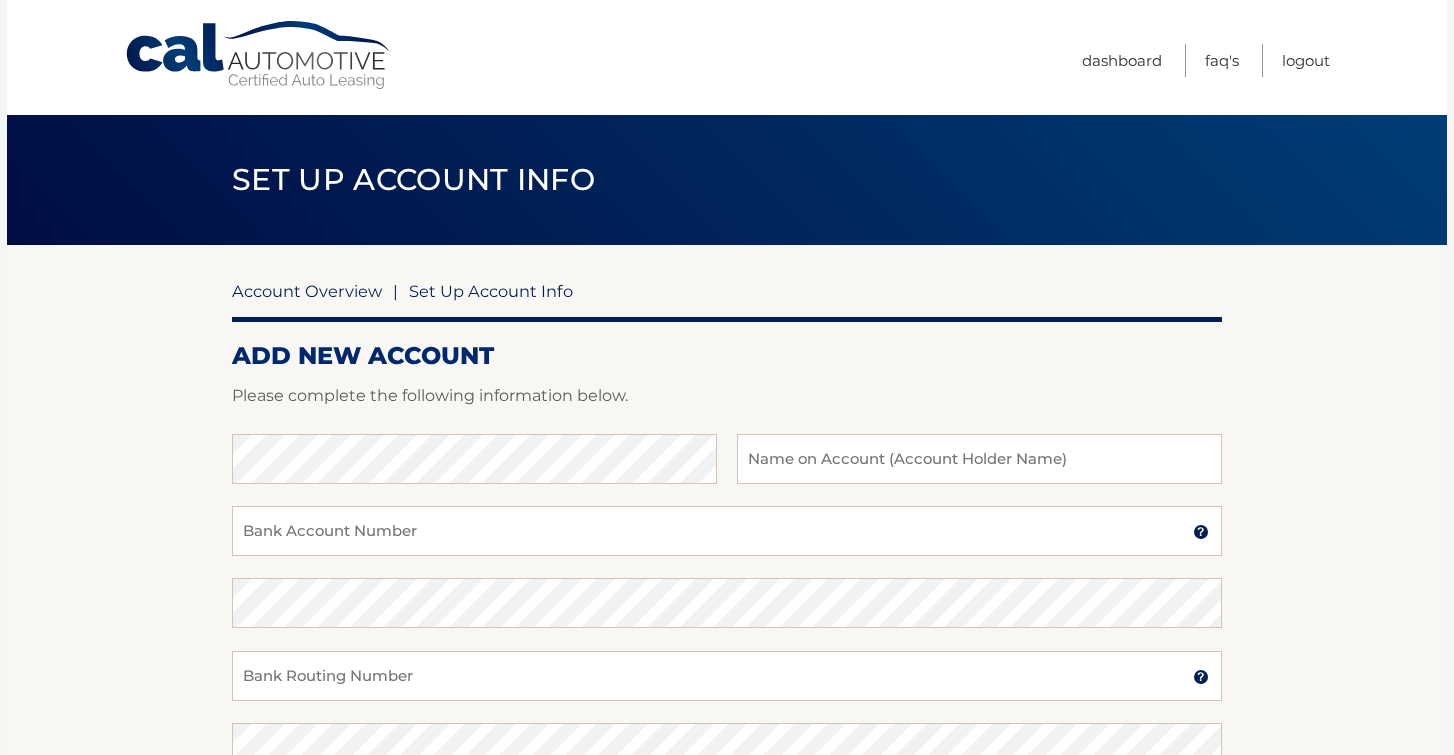click on "Account Overview" at bounding box center [307, 291] 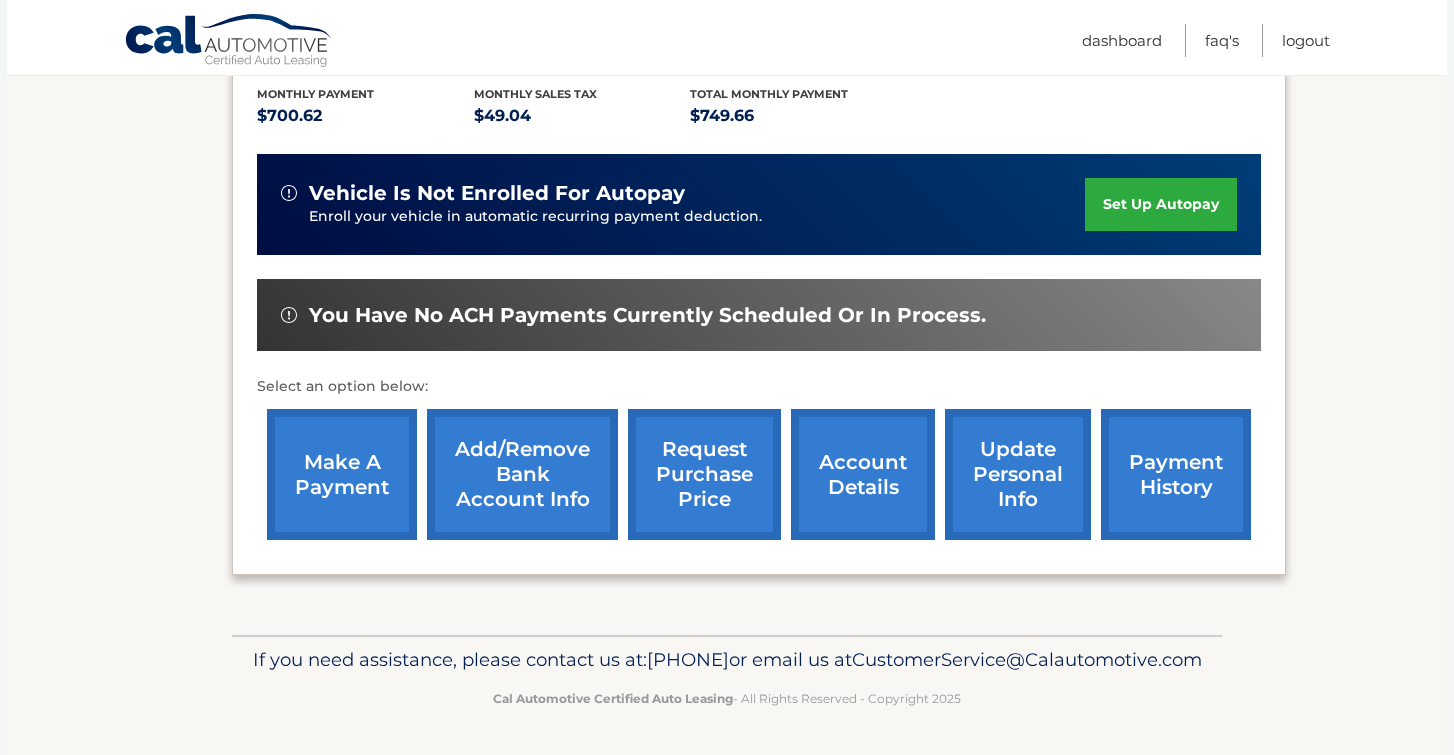 scroll, scrollTop: 452, scrollLeft: 0, axis: vertical 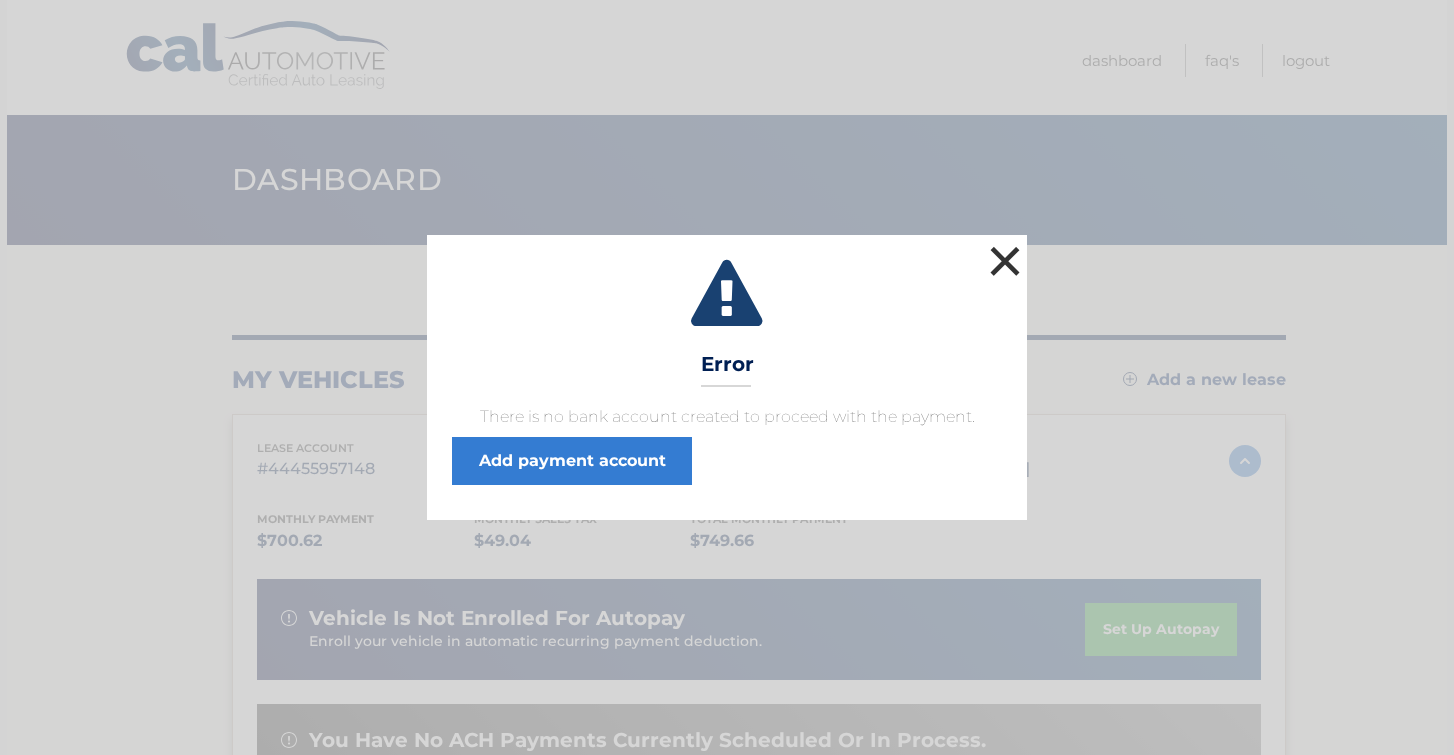 click on "×" at bounding box center [1005, 261] 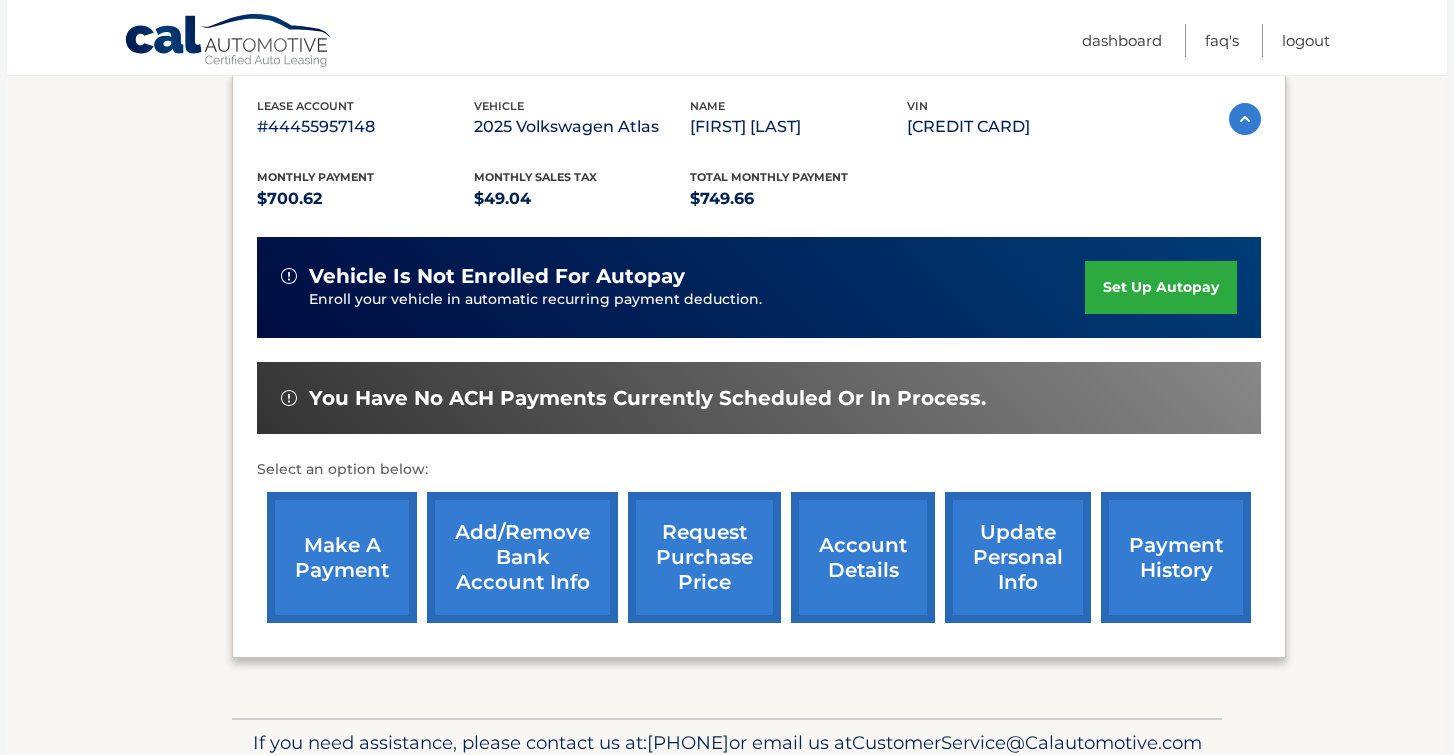 scroll, scrollTop: 344, scrollLeft: 0, axis: vertical 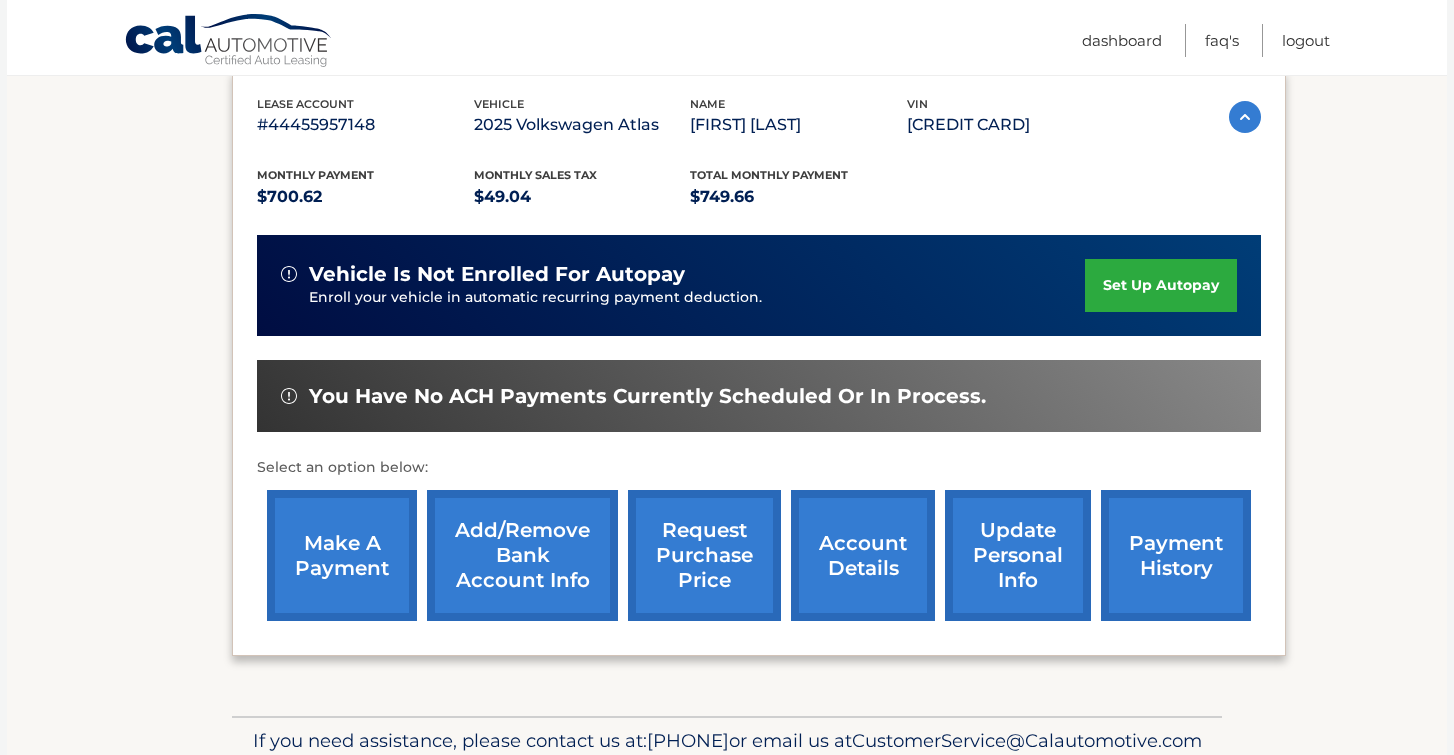click on "set up autopay" at bounding box center (1161, 285) 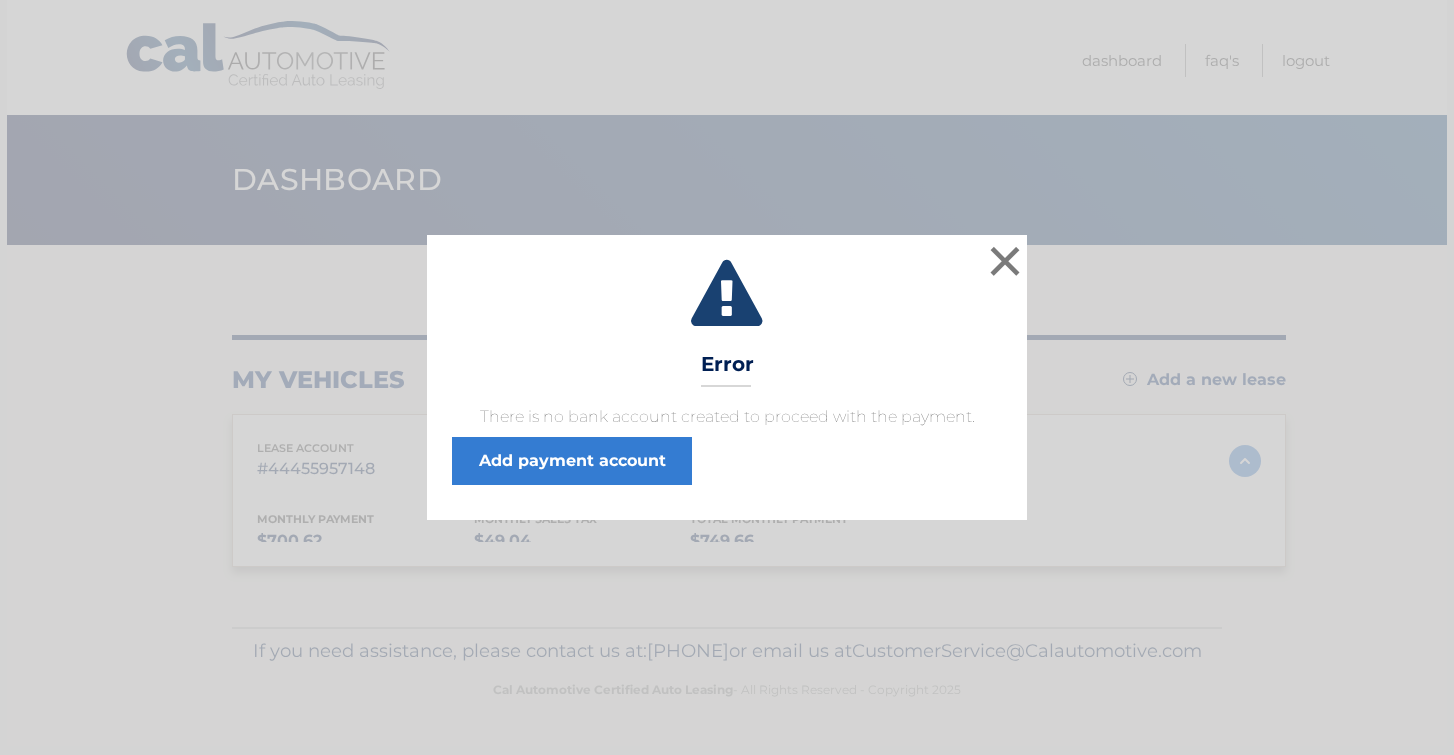 scroll, scrollTop: 0, scrollLeft: 0, axis: both 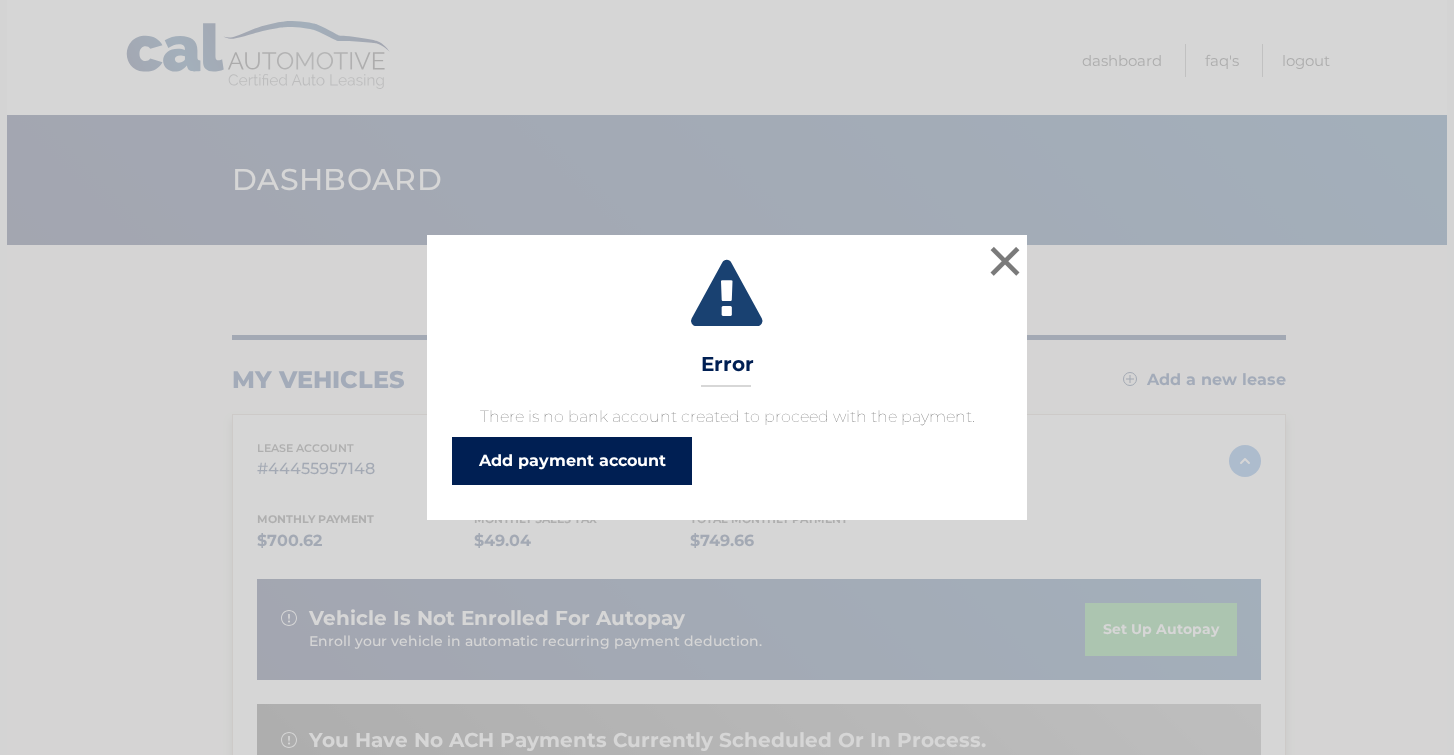 click on "Add payment account" at bounding box center [572, 461] 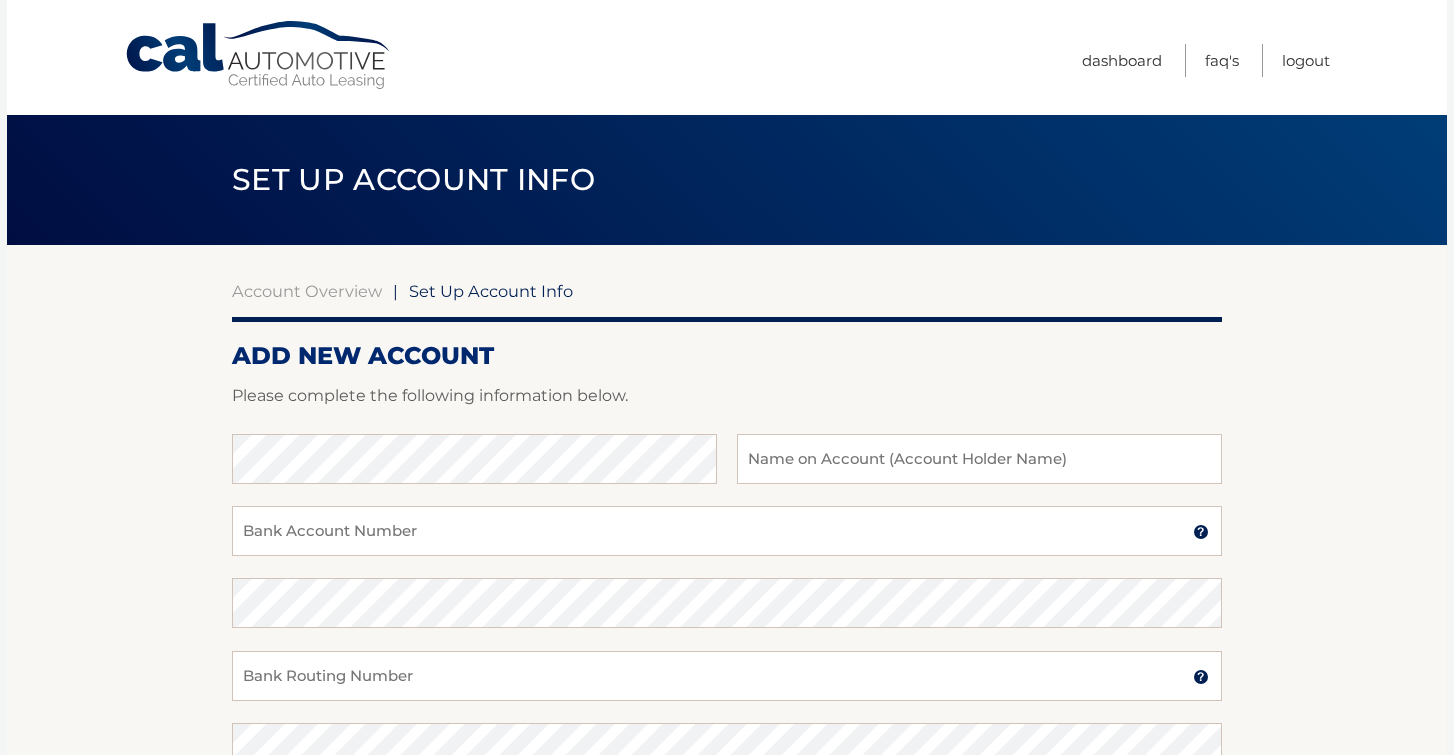 scroll, scrollTop: 0, scrollLeft: 0, axis: both 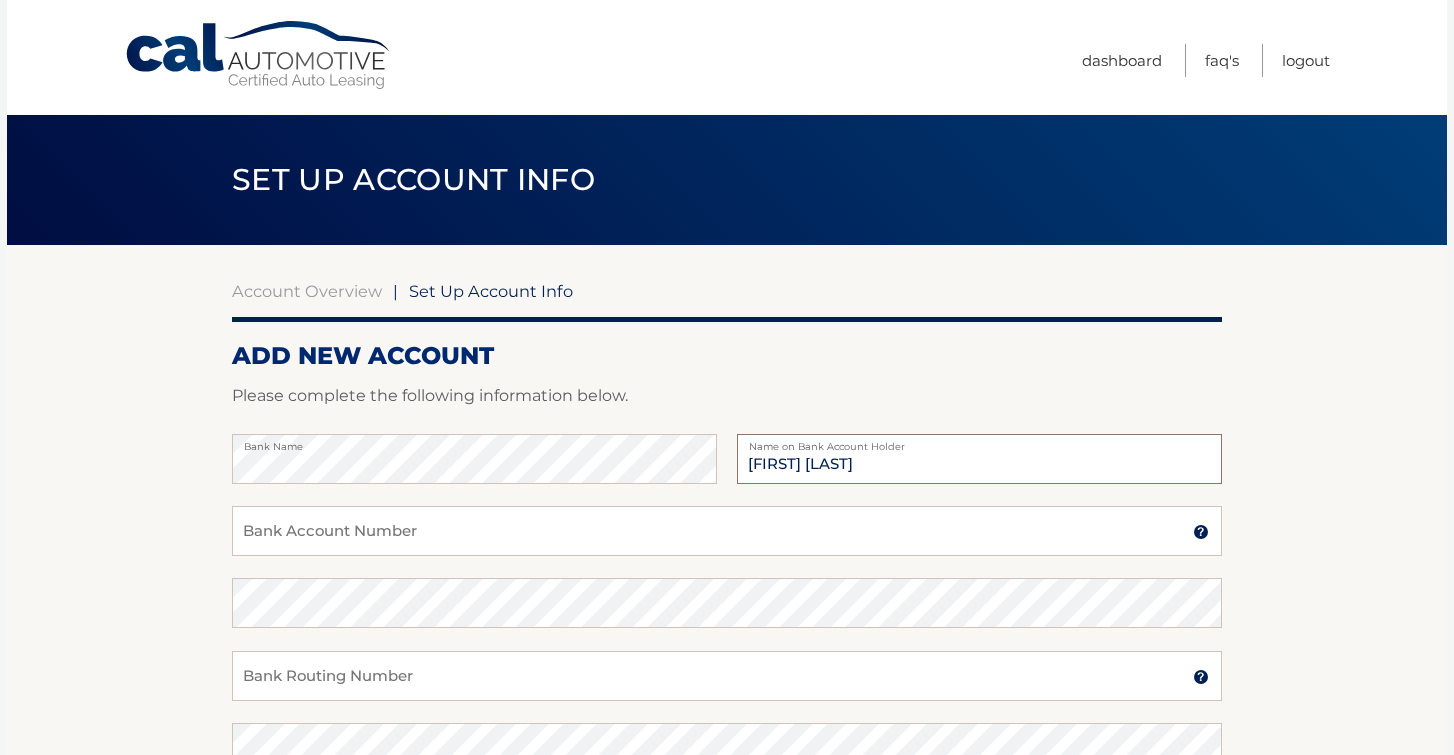 type on "ane muguerza" 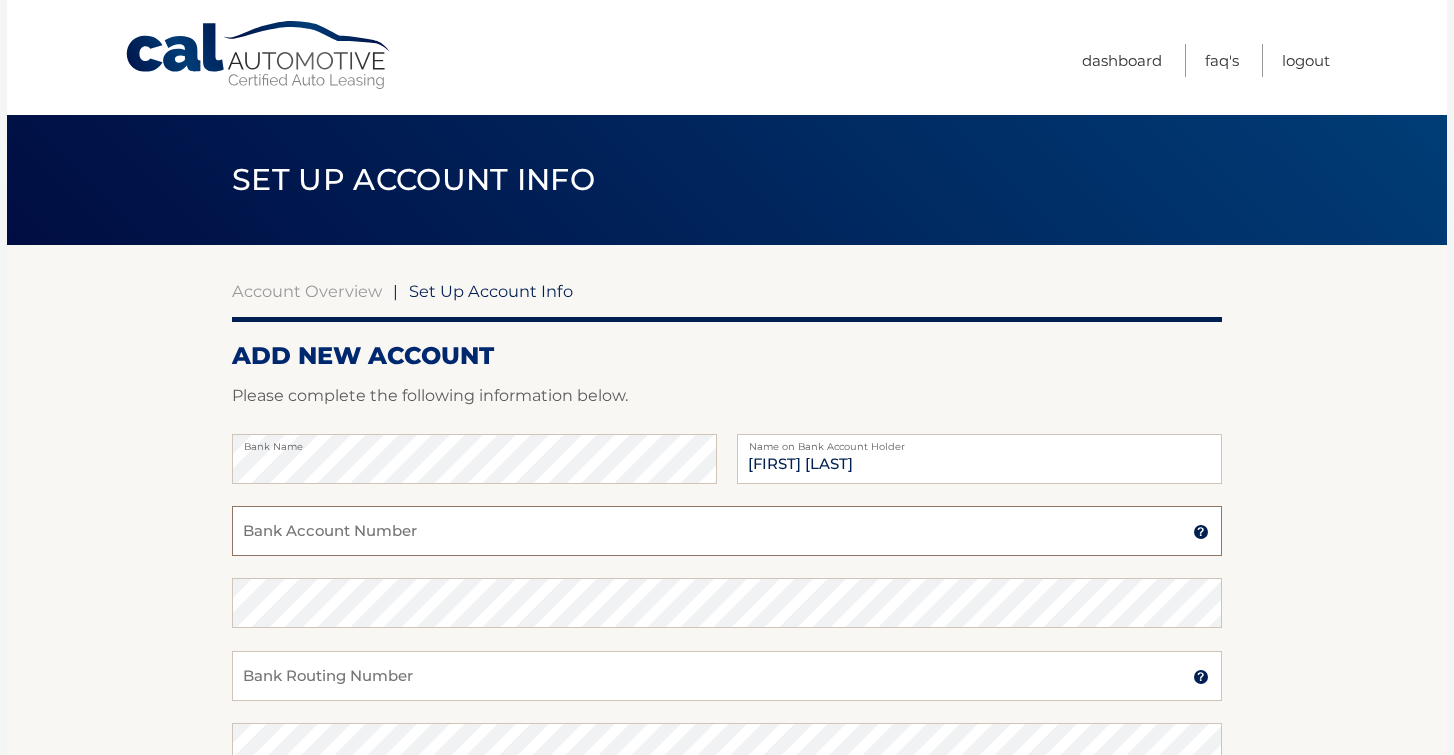 click on "Bank Account Number" at bounding box center (727, 531) 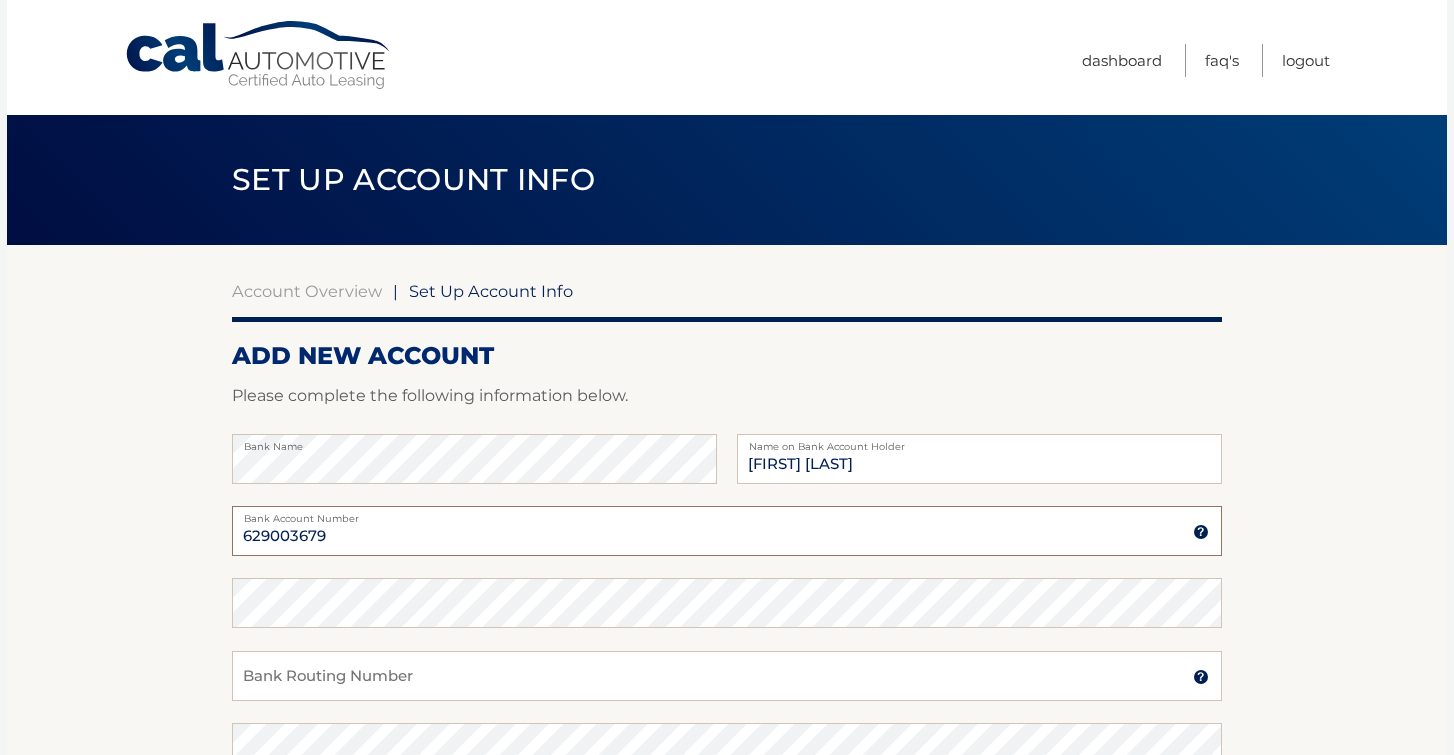 type on "629003679" 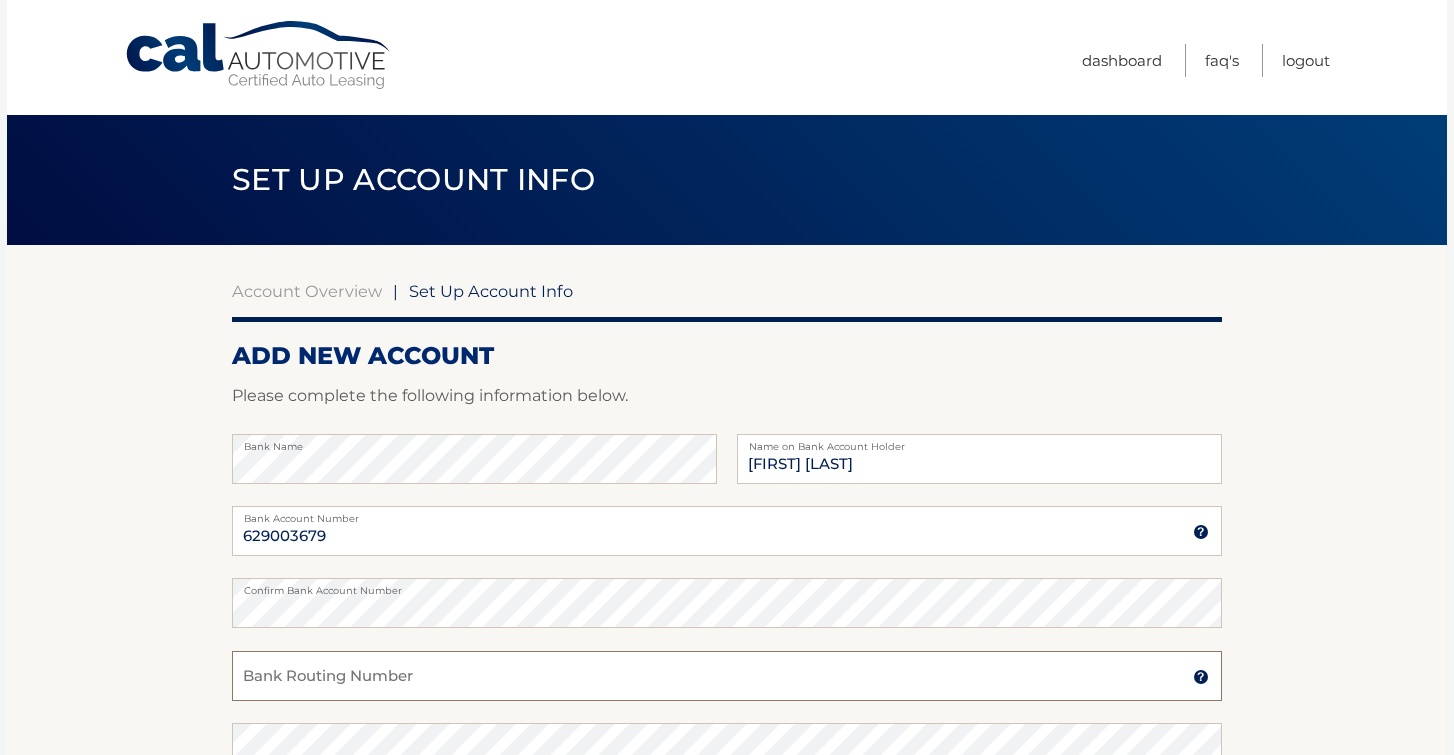 click on "Bank Routing Number" at bounding box center [727, 676] 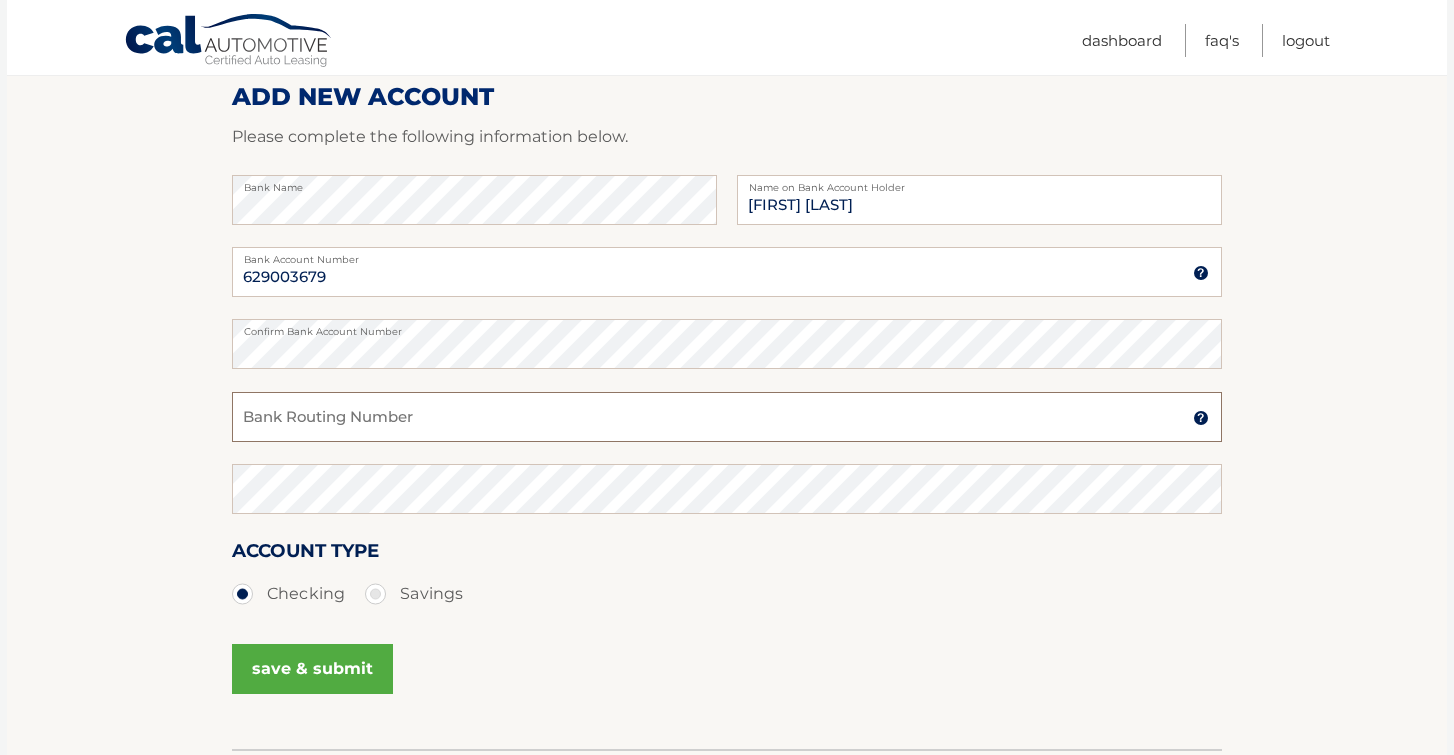scroll, scrollTop: 274, scrollLeft: 0, axis: vertical 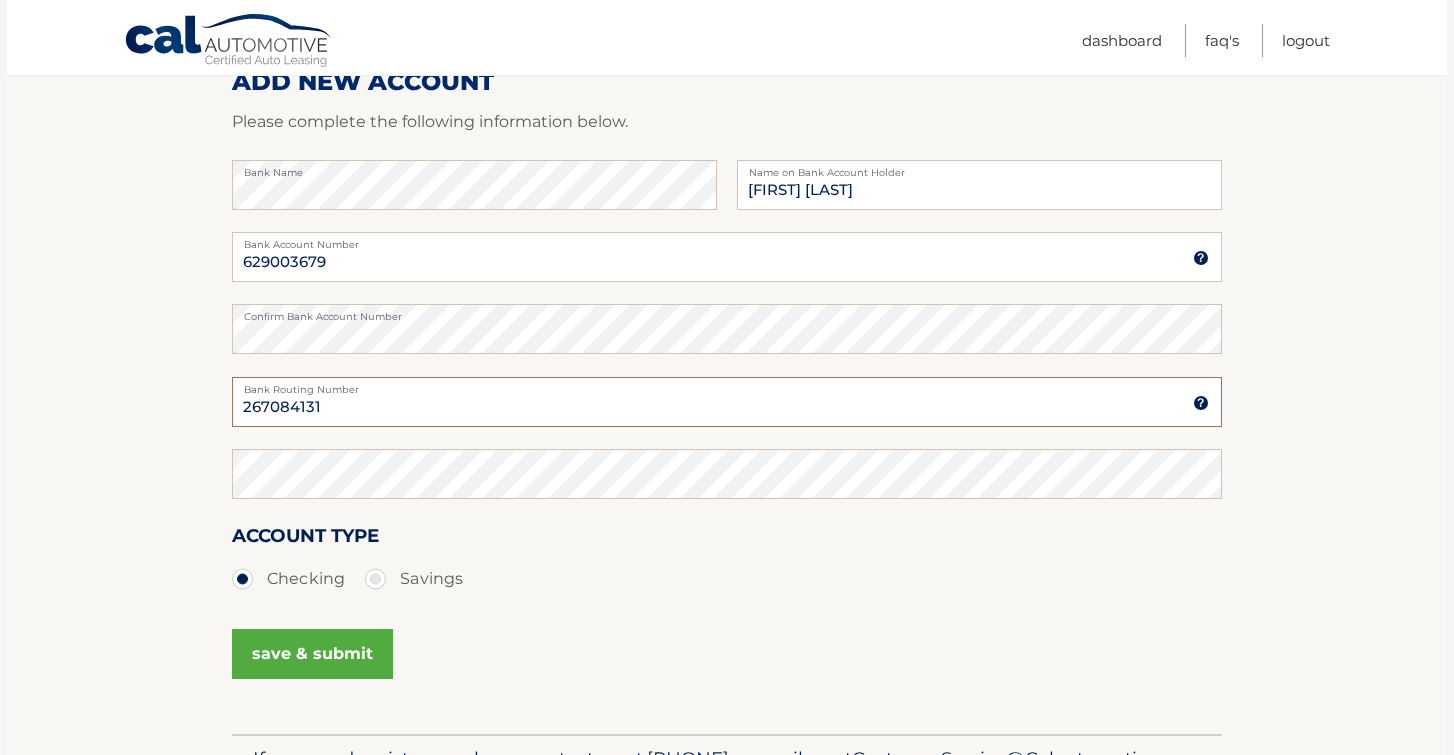 type on "267084131" 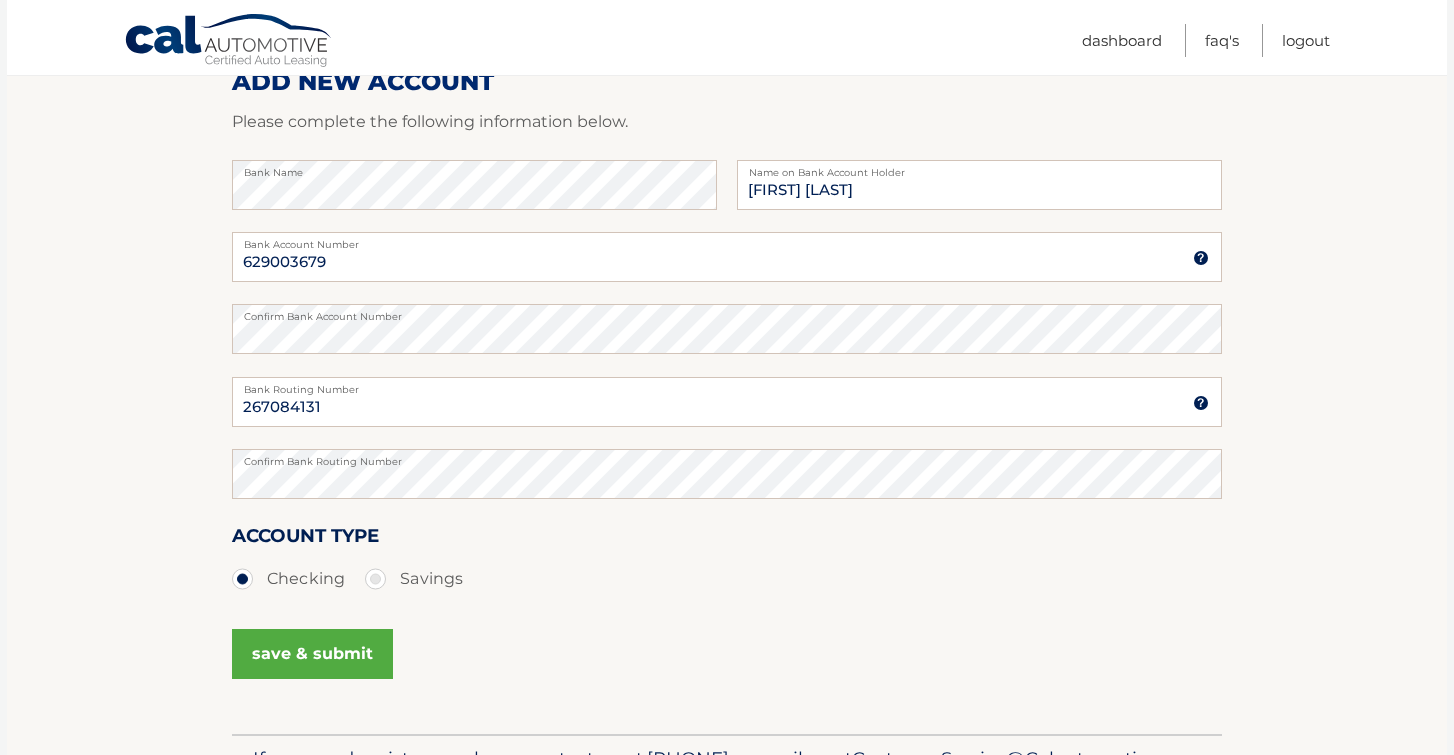 click on "save & submit" at bounding box center [312, 654] 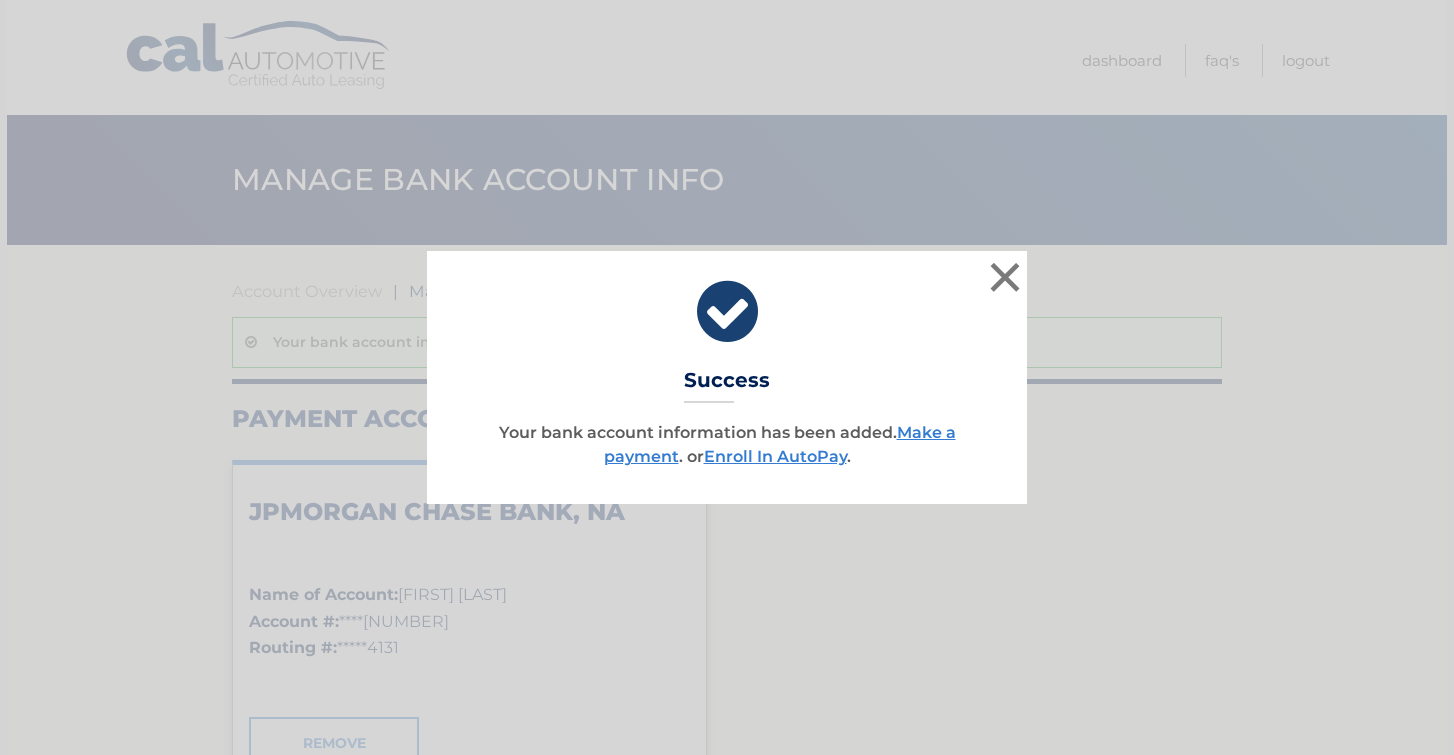 scroll, scrollTop: 0, scrollLeft: 0, axis: both 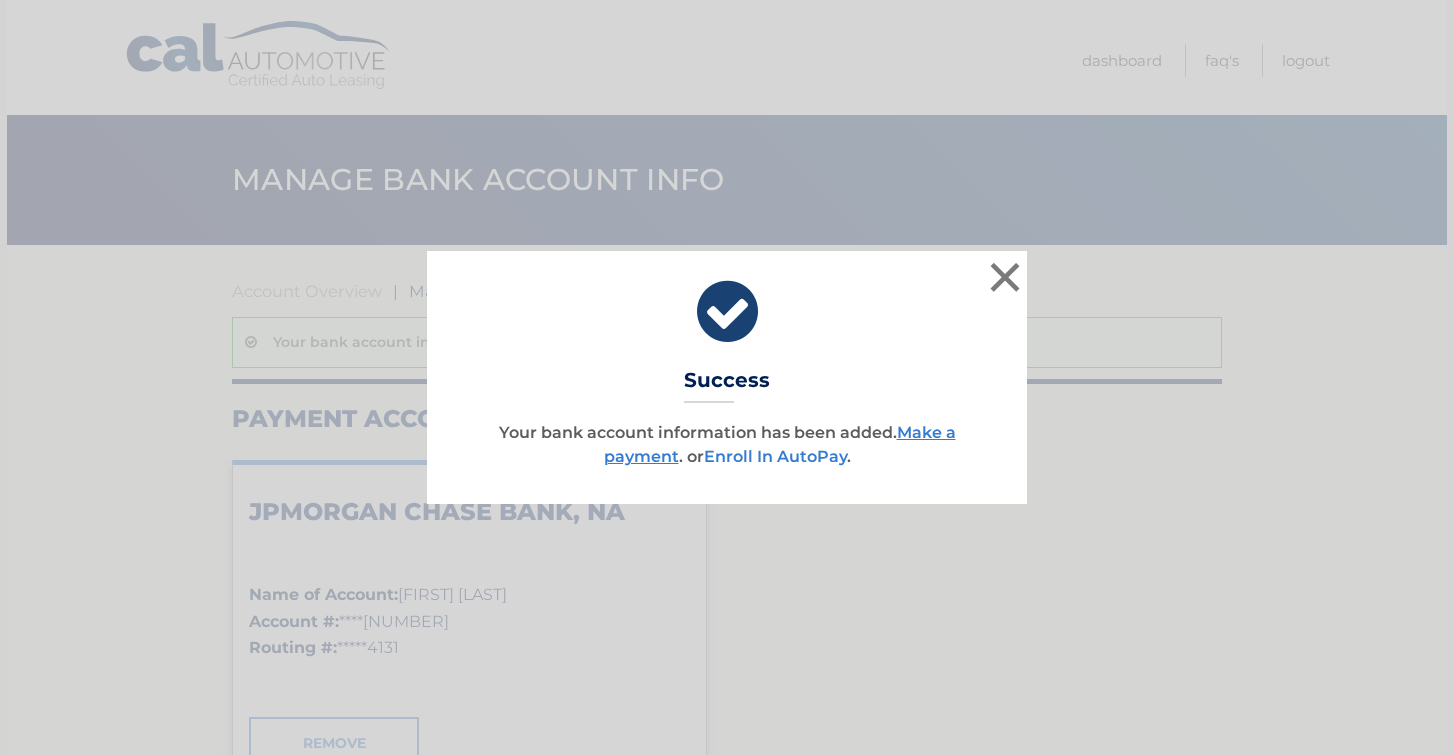 click on "Enroll In AutoPay" at bounding box center [775, 456] 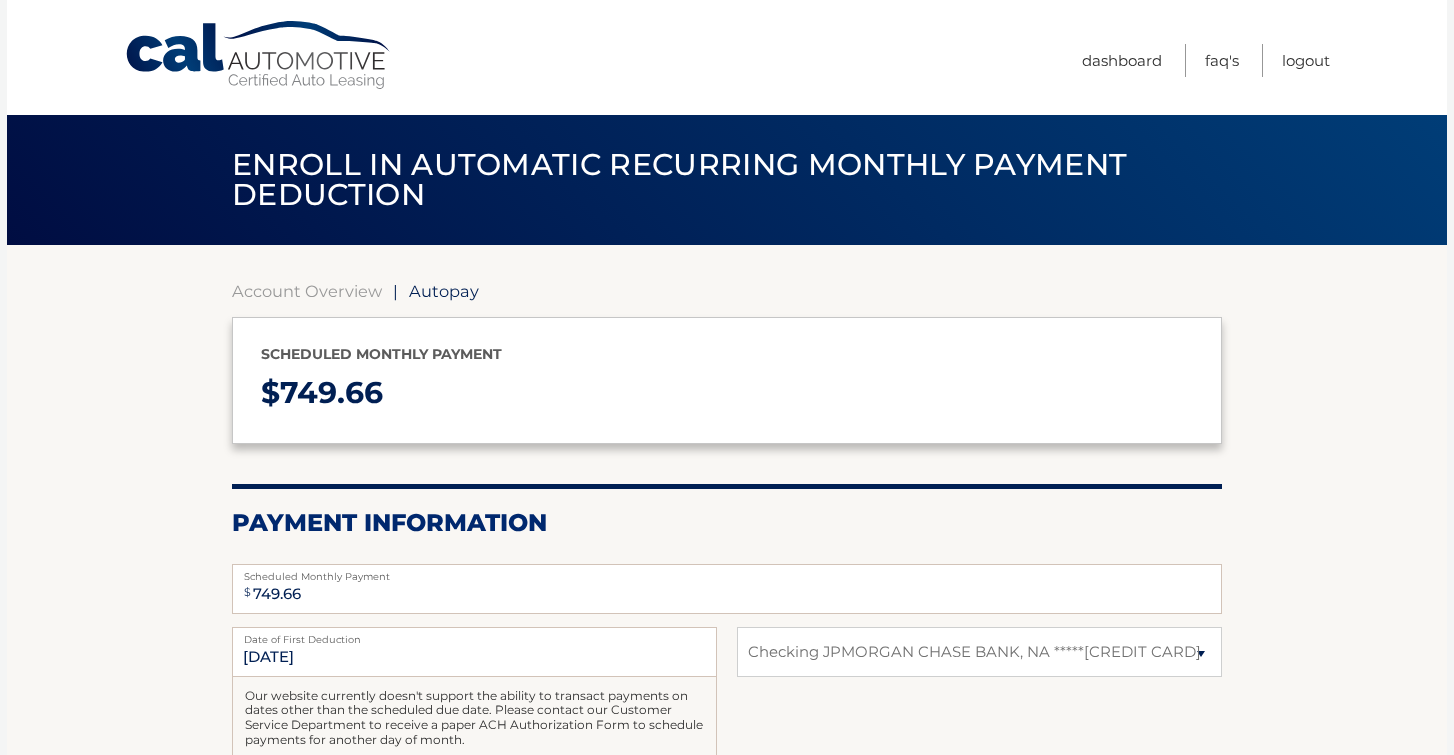 select on "NTNhNWVlOWEtYjM1Yi00OTgxLTliOTAtOTllZjRmMTRmOGNk" 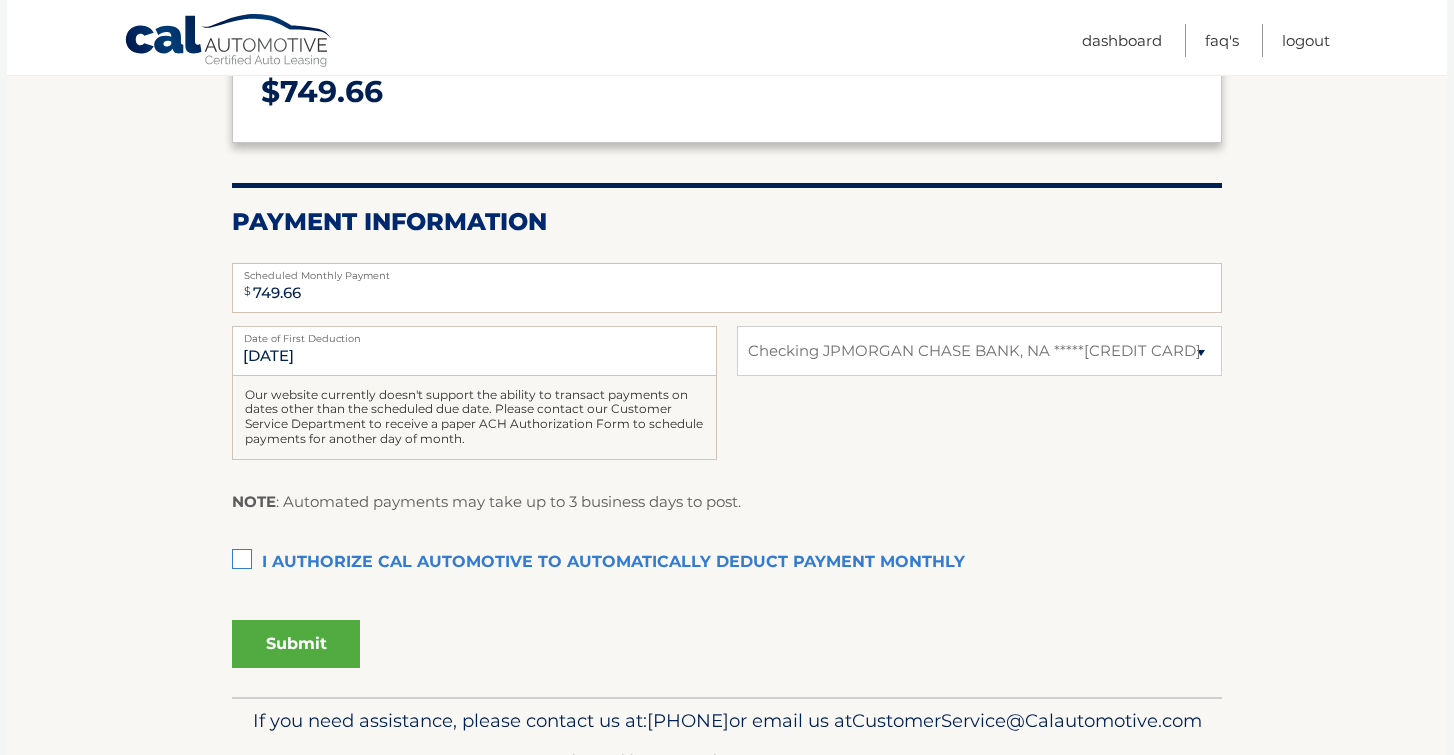 scroll, scrollTop: 304, scrollLeft: 0, axis: vertical 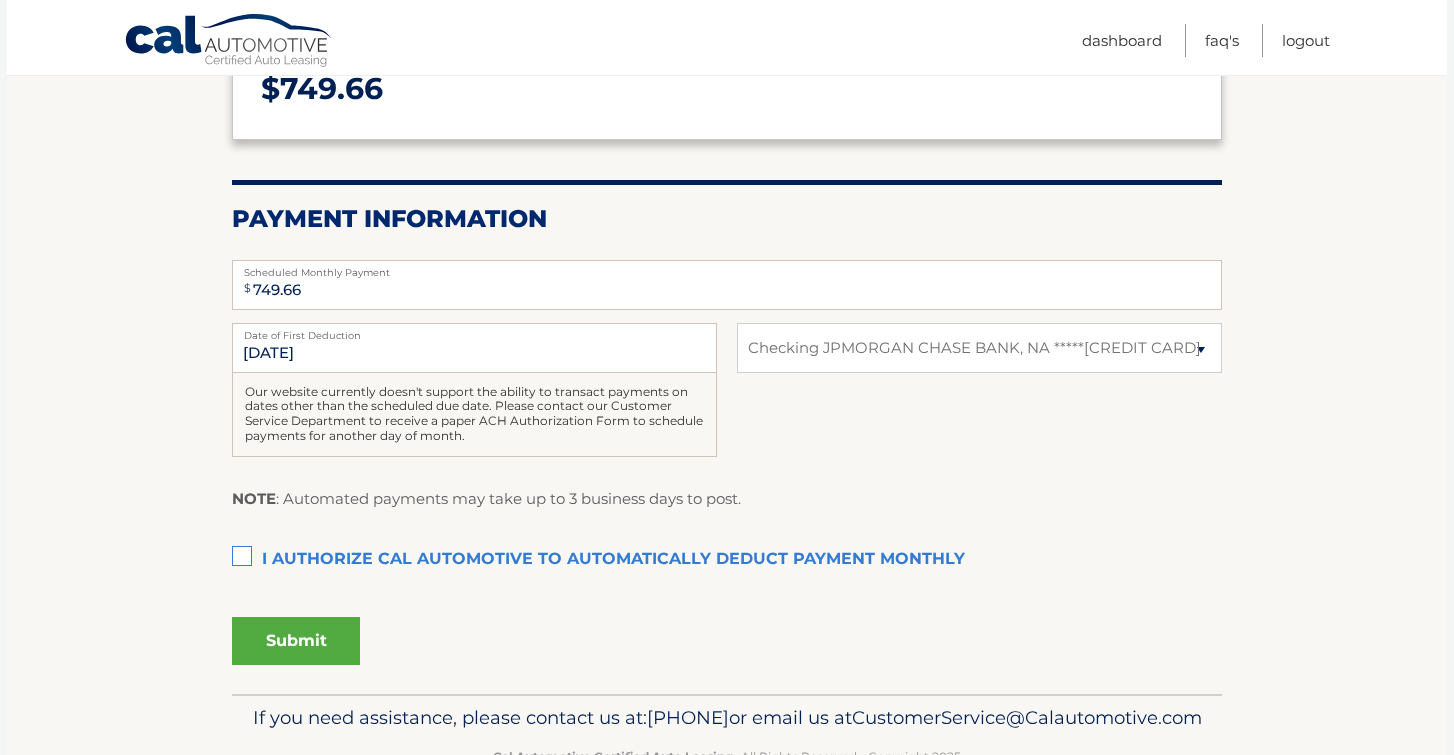 click on "I authorize cal automotive to automatically deduct payment monthly
This checkbox must be checked" at bounding box center (727, 560) 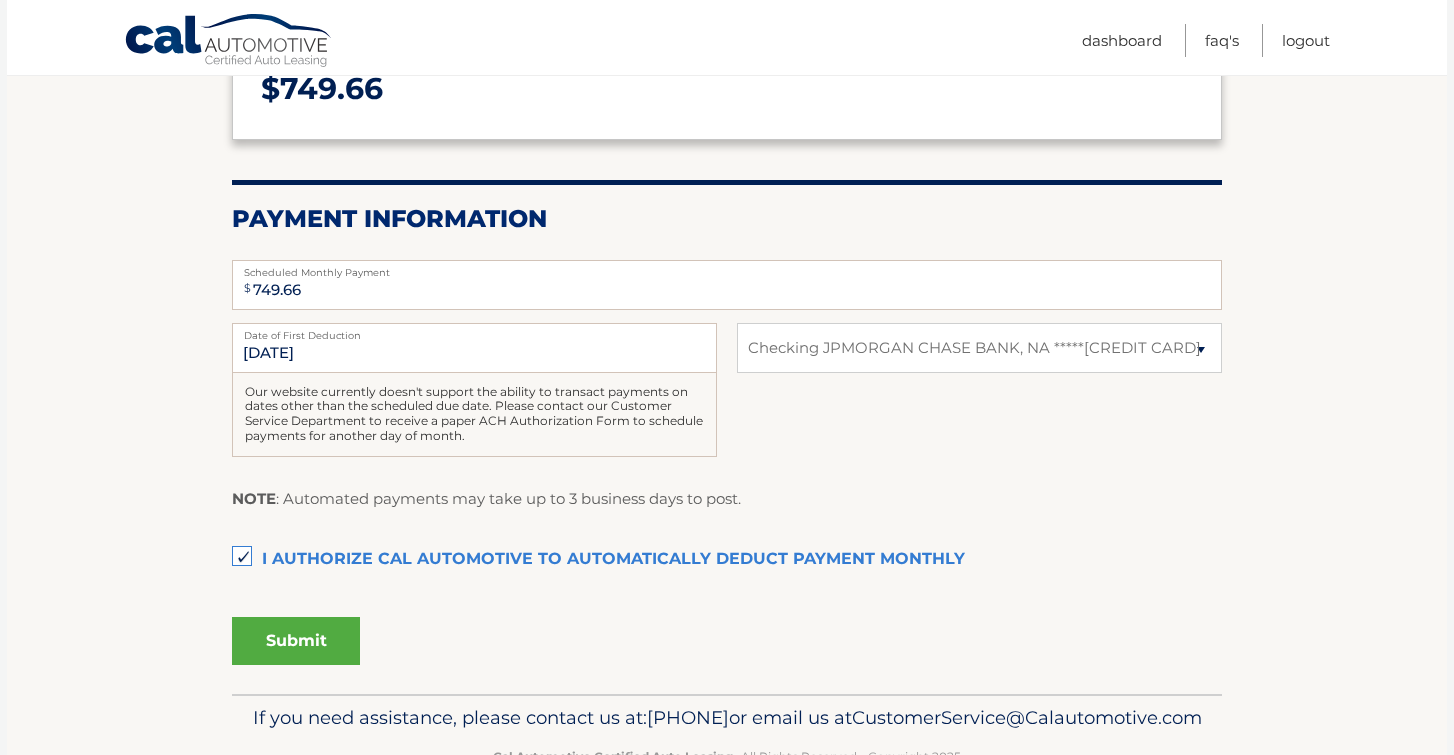 click on "Submit" at bounding box center (296, 641) 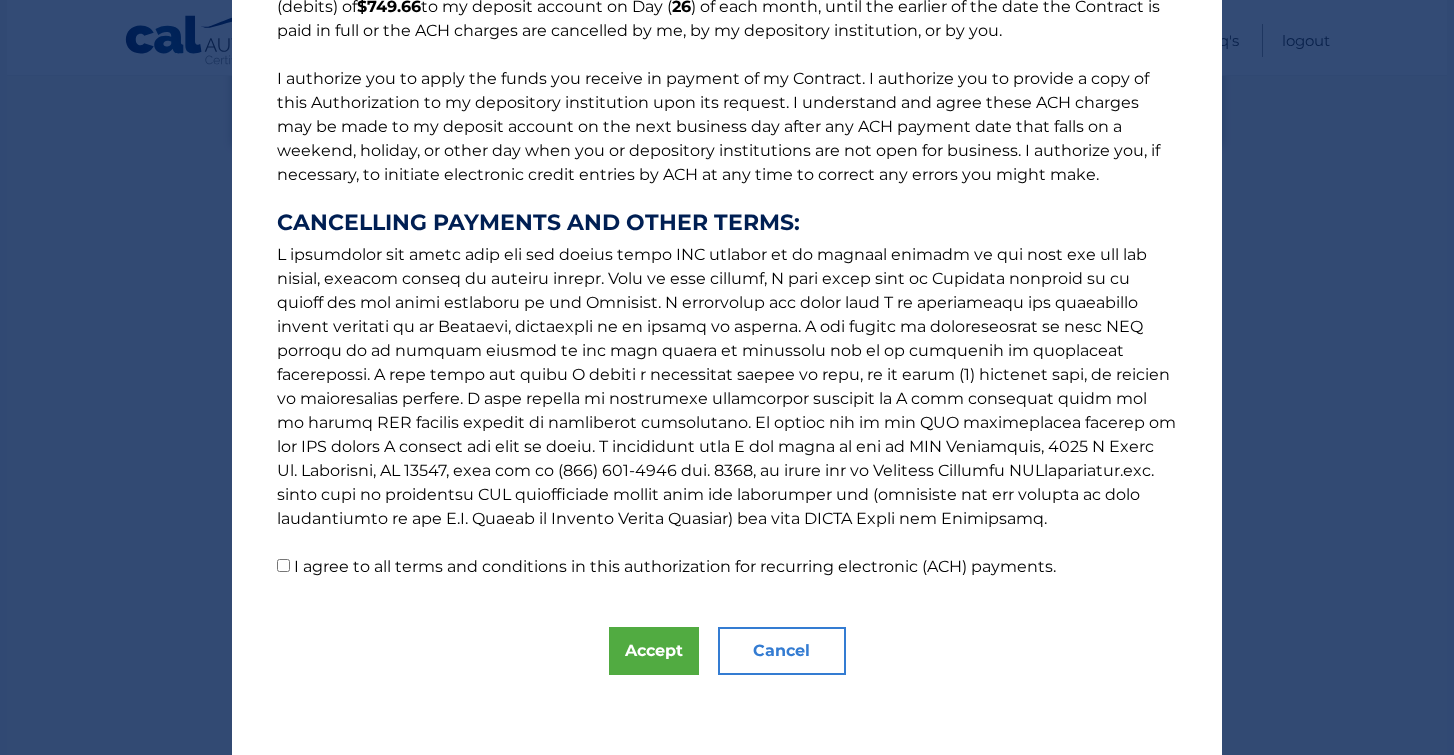 scroll, scrollTop: 214, scrollLeft: 0, axis: vertical 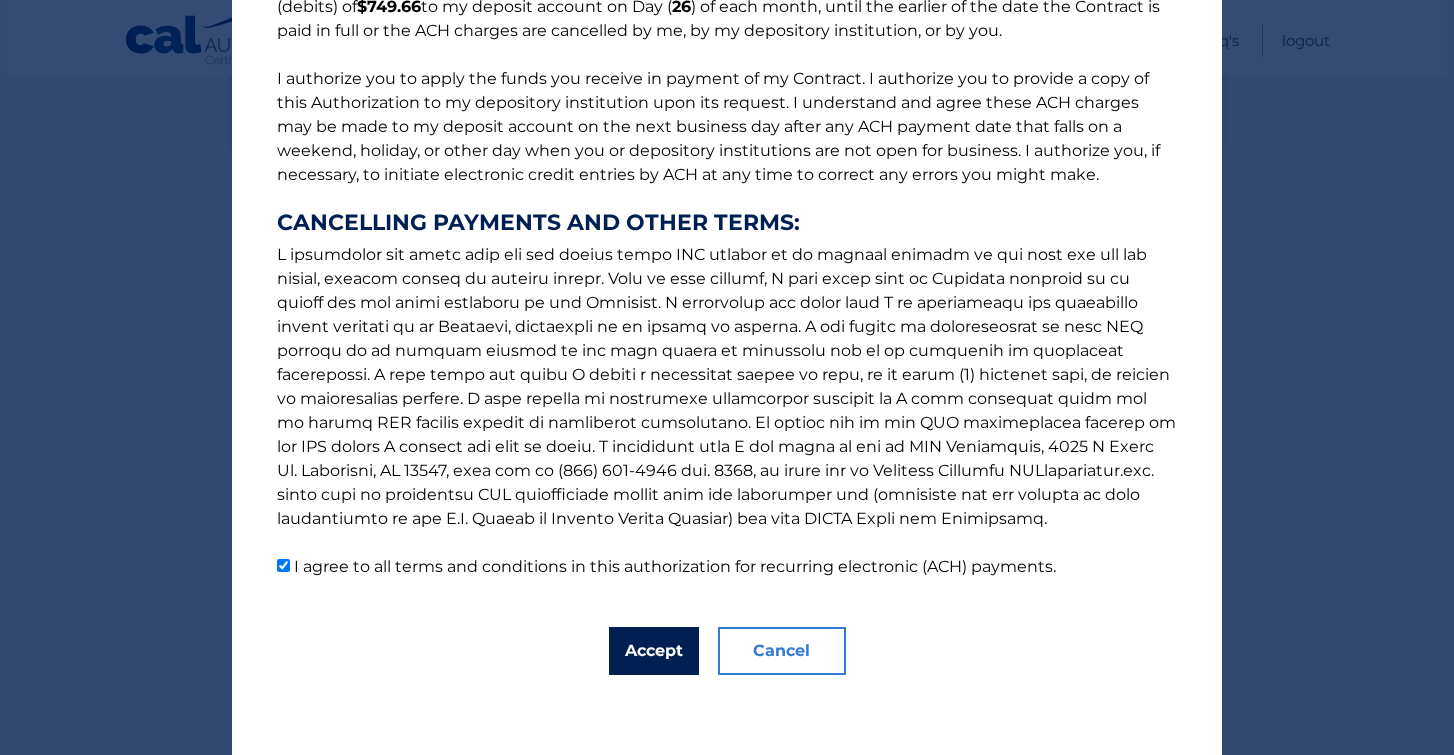 click on "Accept" at bounding box center (654, 651) 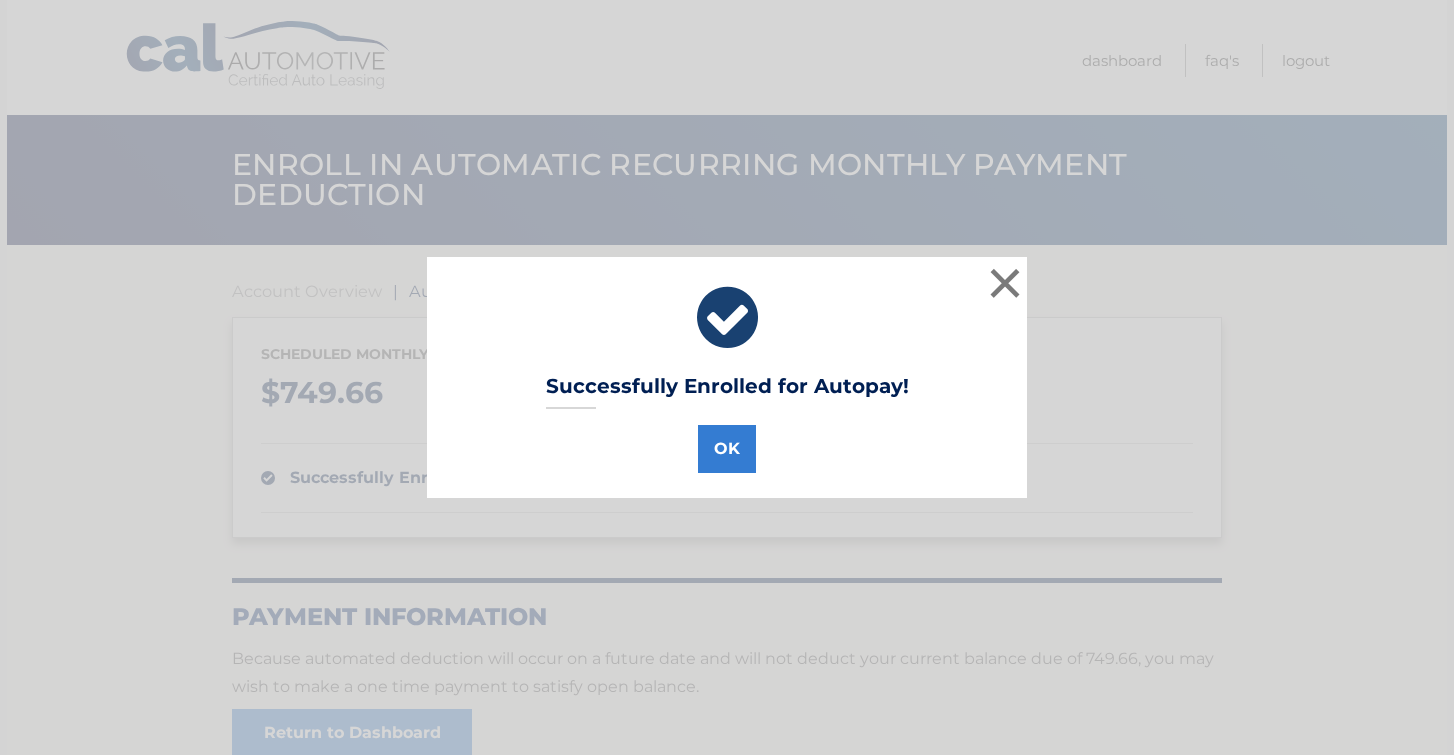 scroll, scrollTop: 0, scrollLeft: 0, axis: both 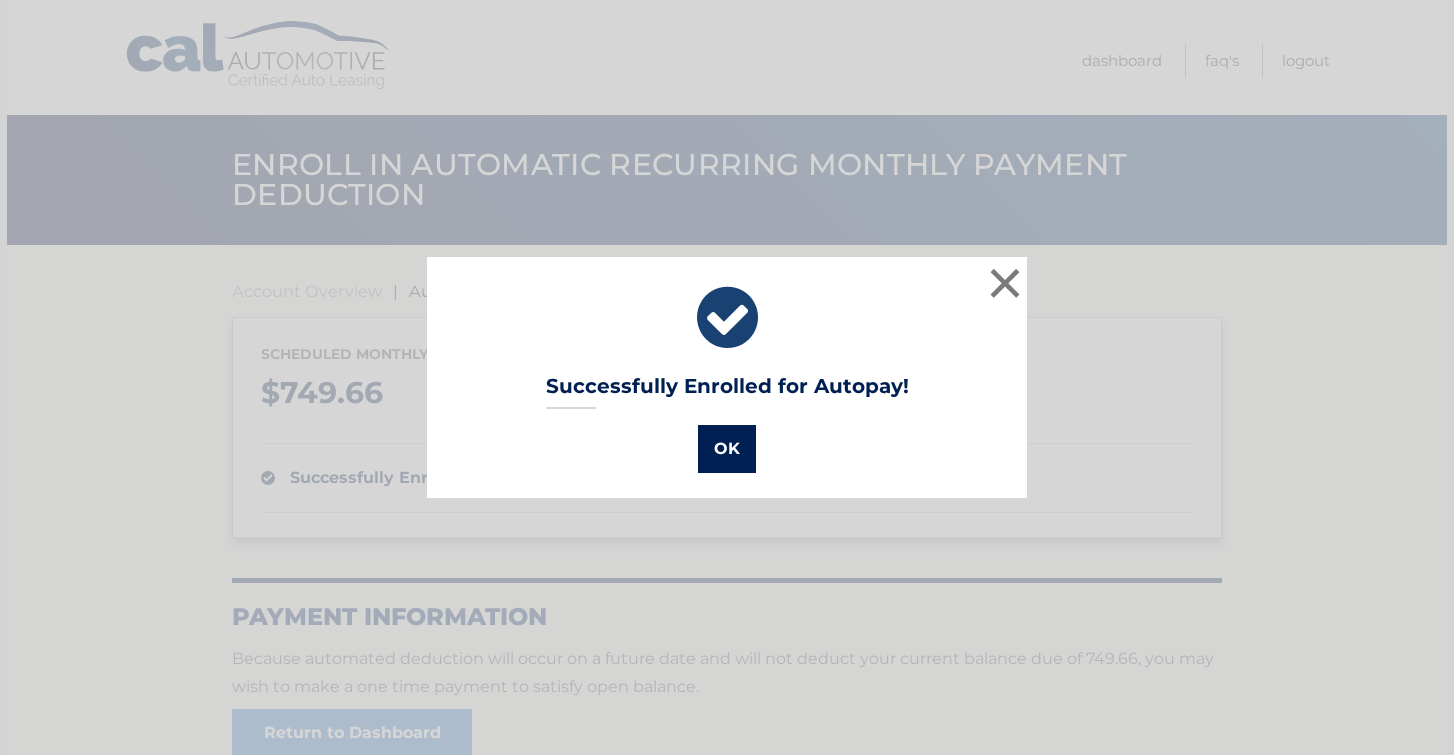 click on "OK" at bounding box center (727, 449) 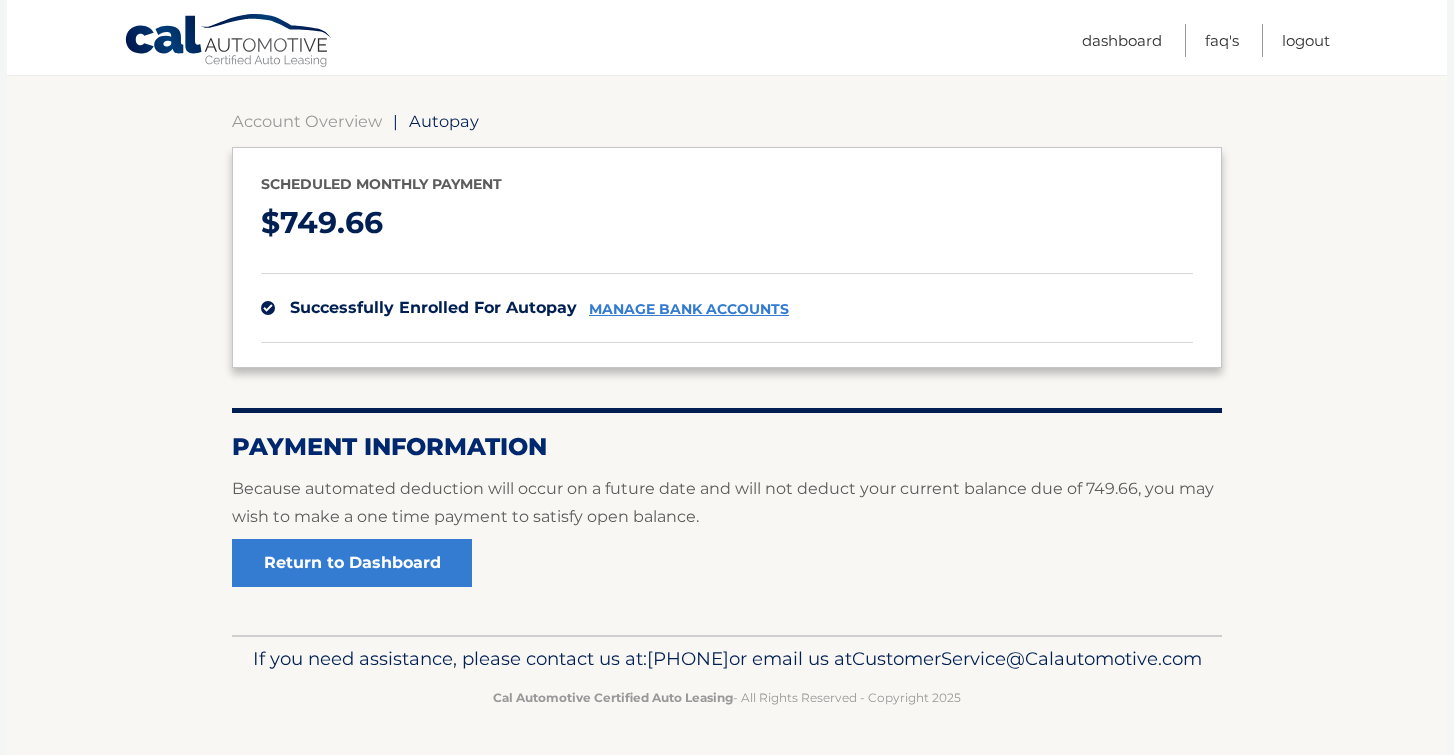scroll, scrollTop: 198, scrollLeft: 0, axis: vertical 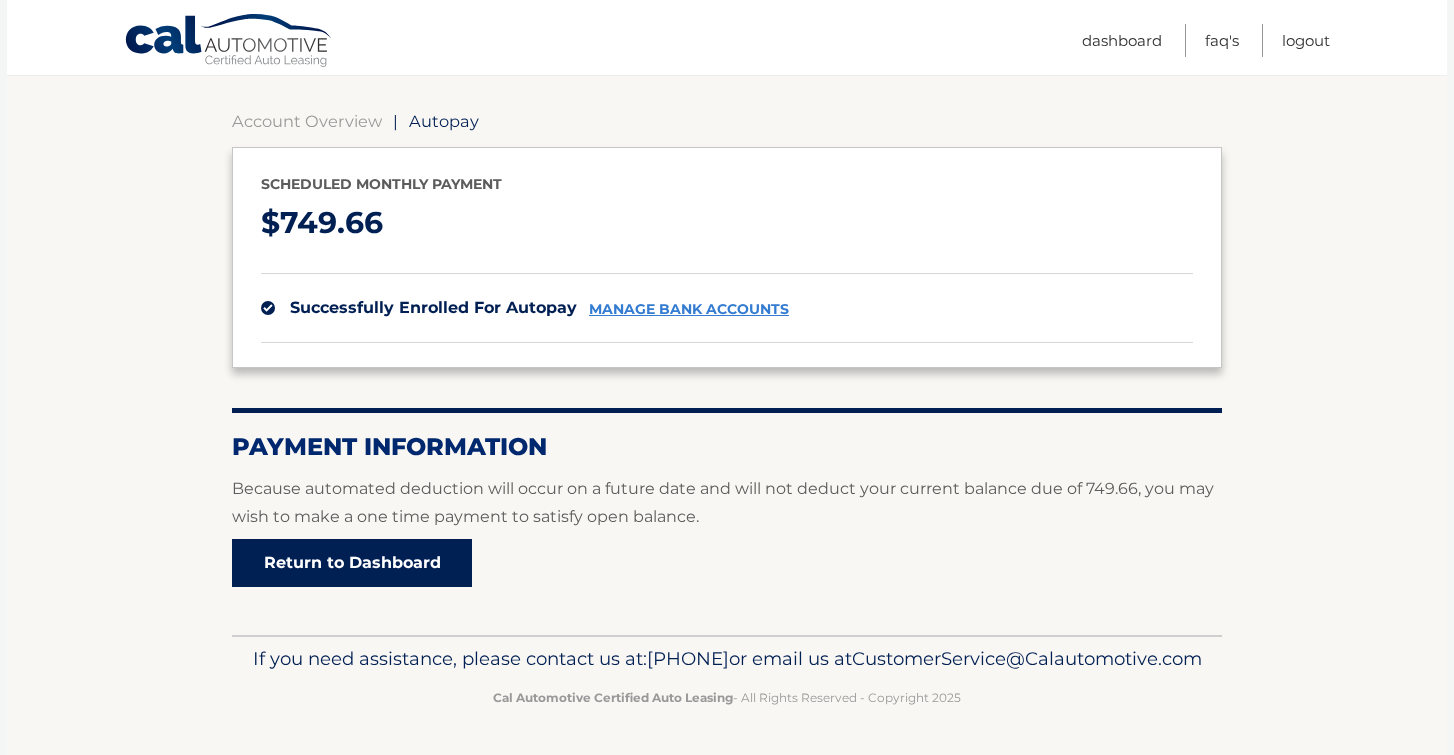 click on "Return to Dashboard" at bounding box center (352, 563) 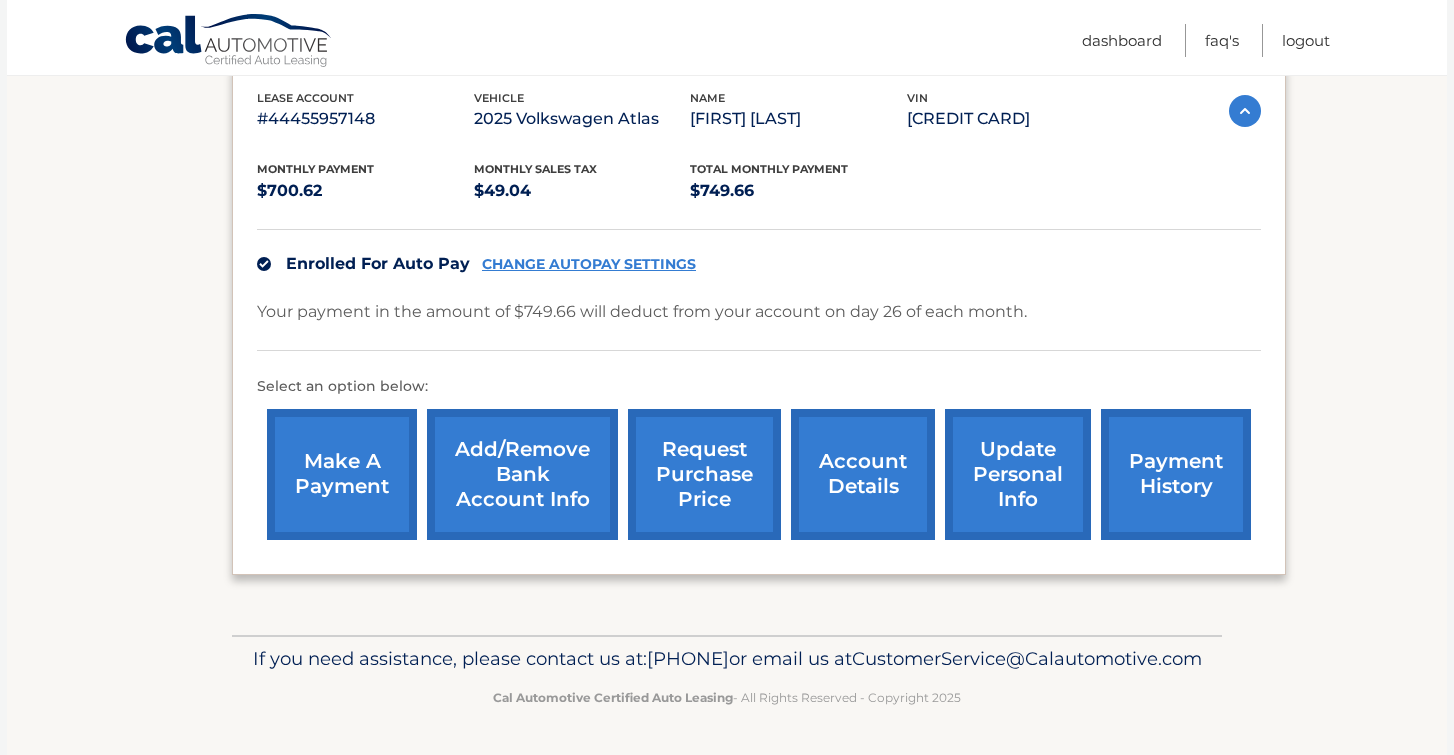 scroll, scrollTop: 377, scrollLeft: 0, axis: vertical 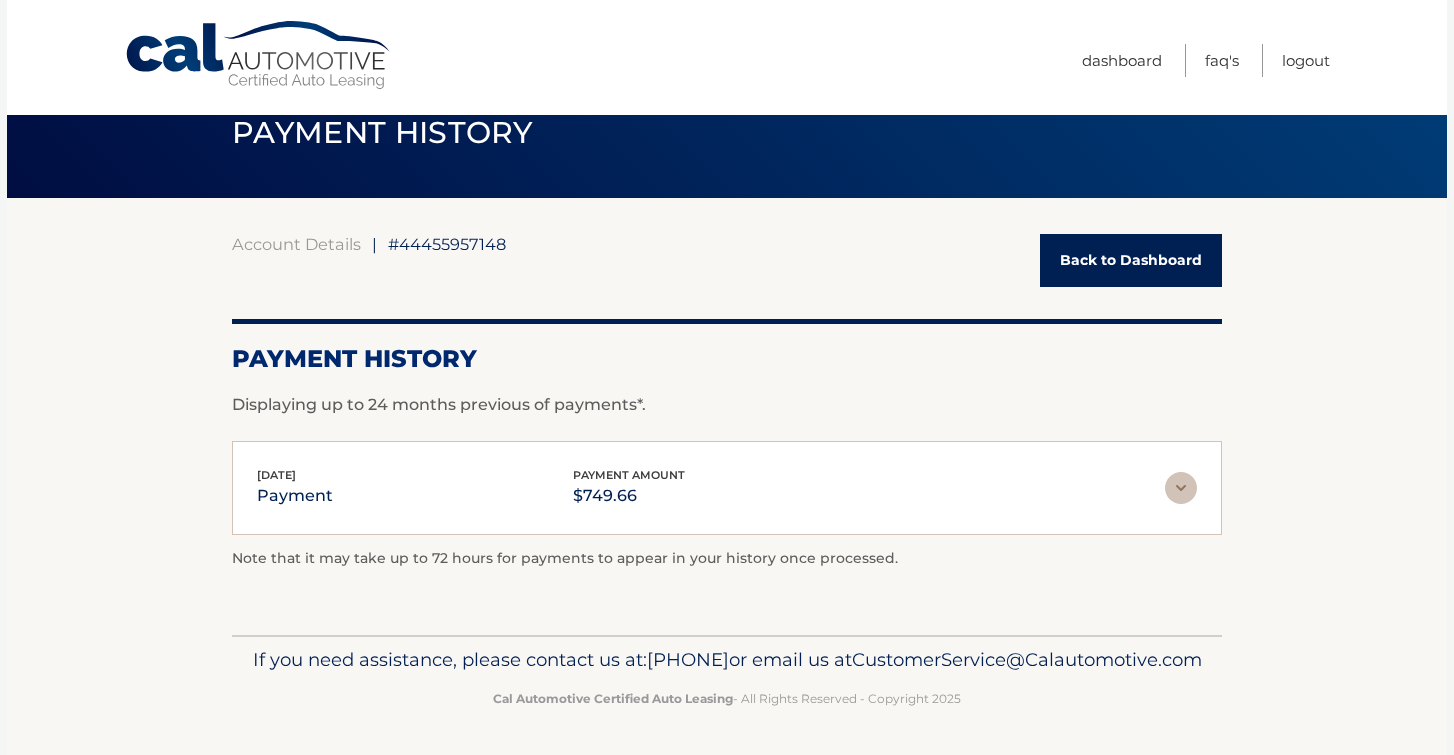 click at bounding box center [1181, 488] 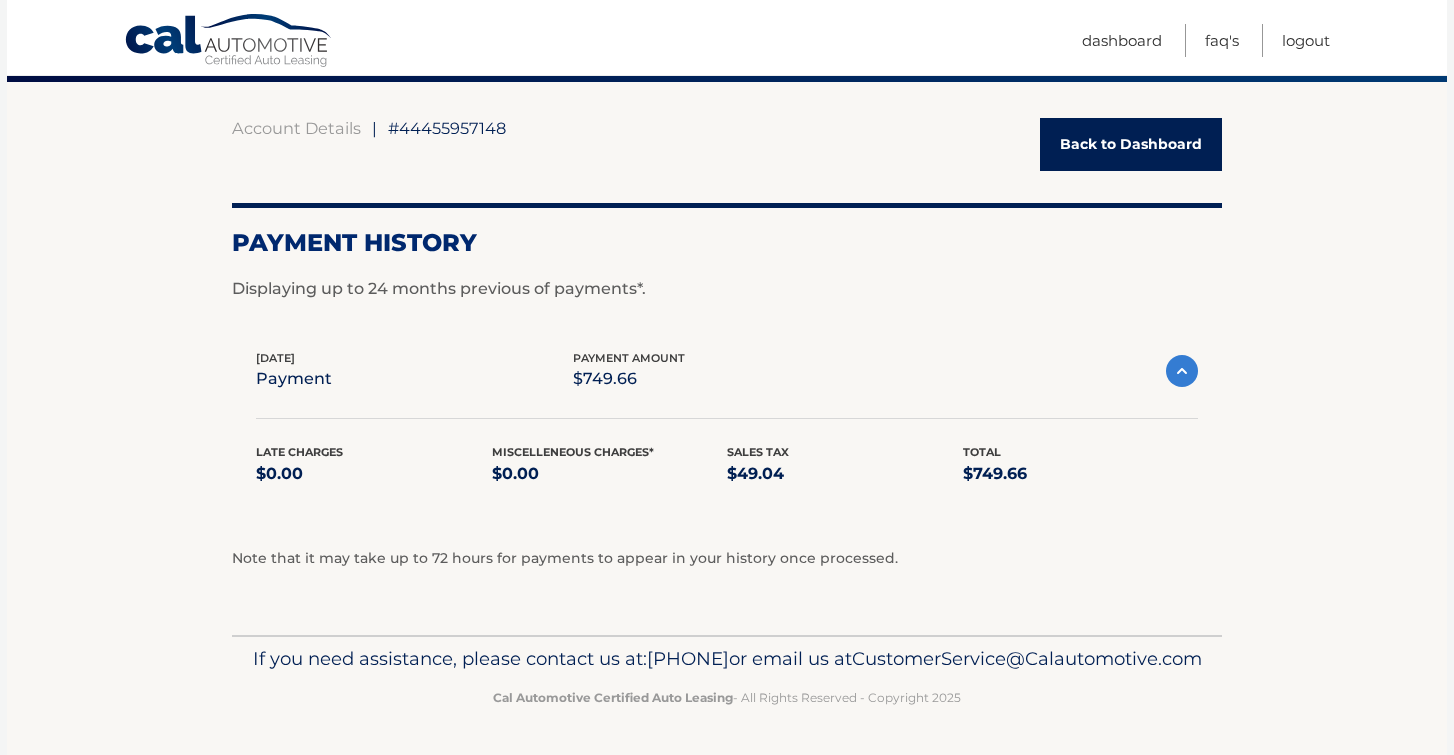 scroll, scrollTop: 190, scrollLeft: 0, axis: vertical 